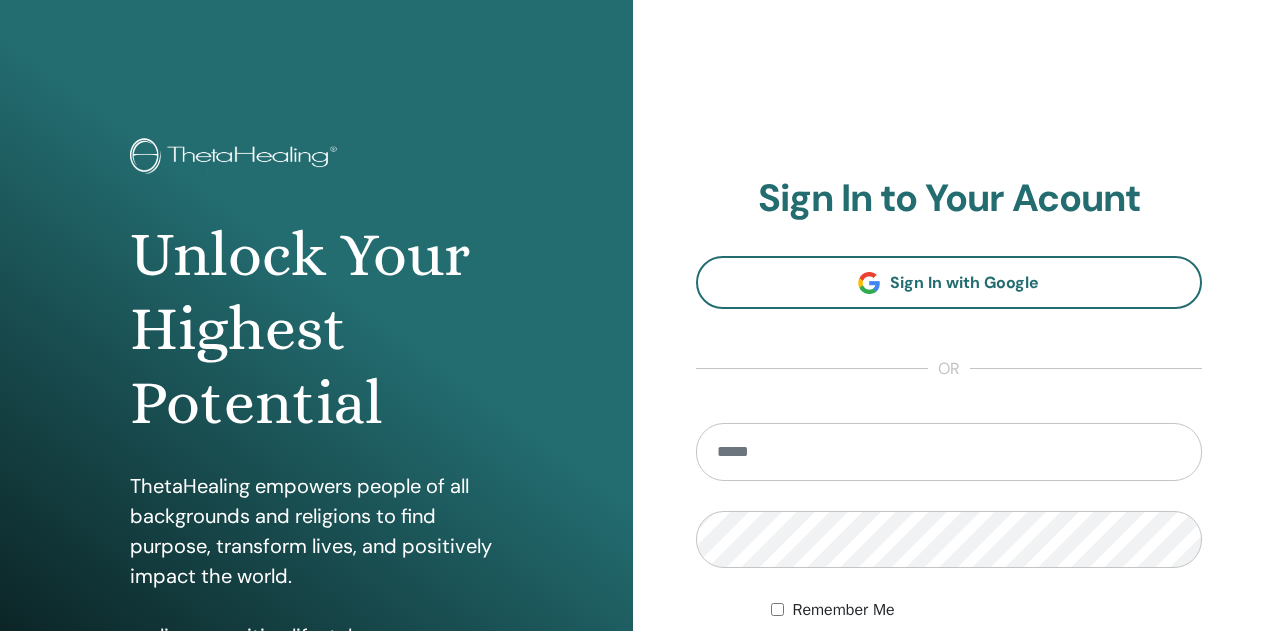 scroll, scrollTop: 0, scrollLeft: 0, axis: both 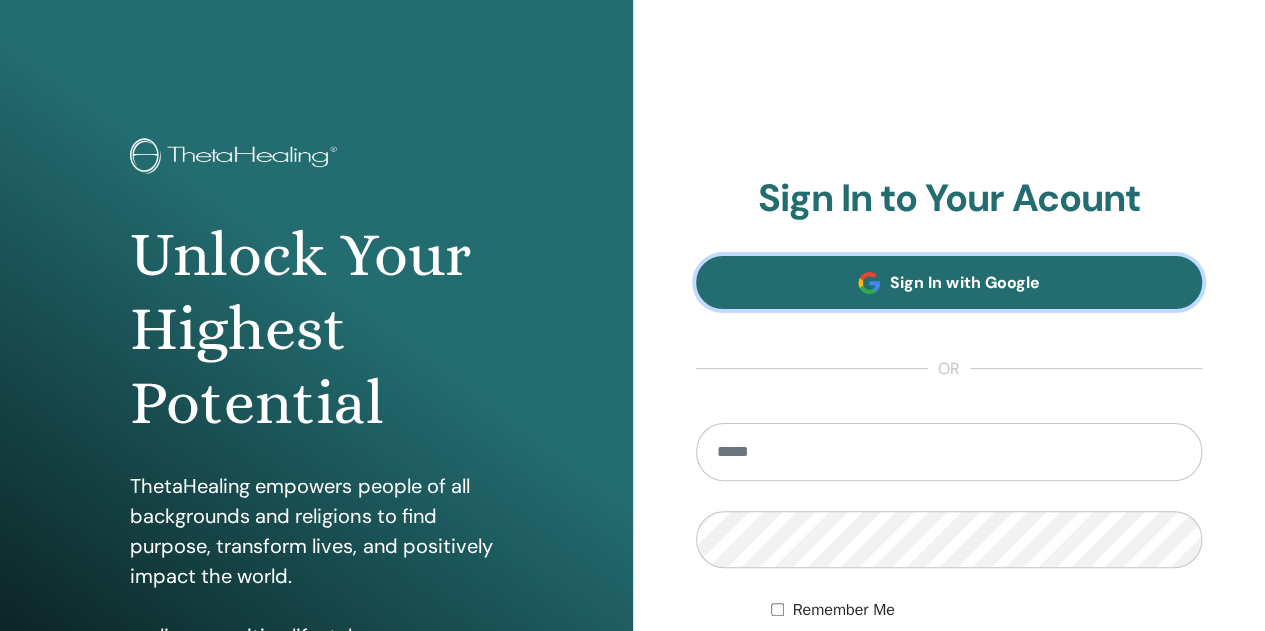 click on "Sign In with Google" at bounding box center [949, 282] 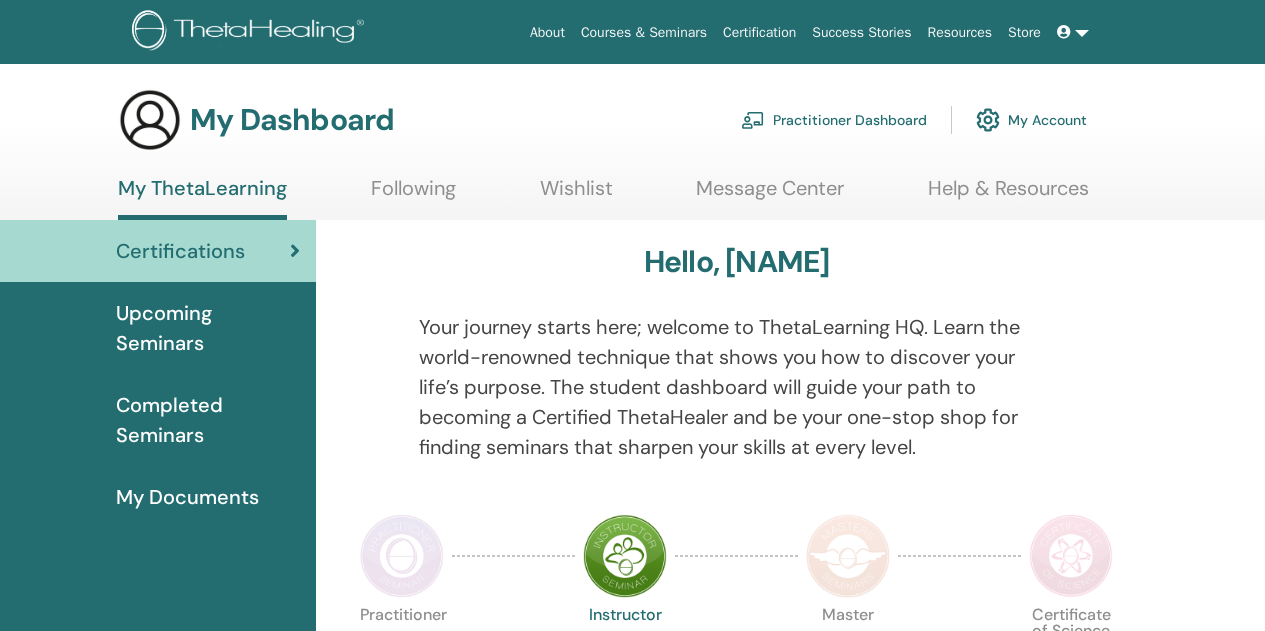 scroll, scrollTop: 0, scrollLeft: 0, axis: both 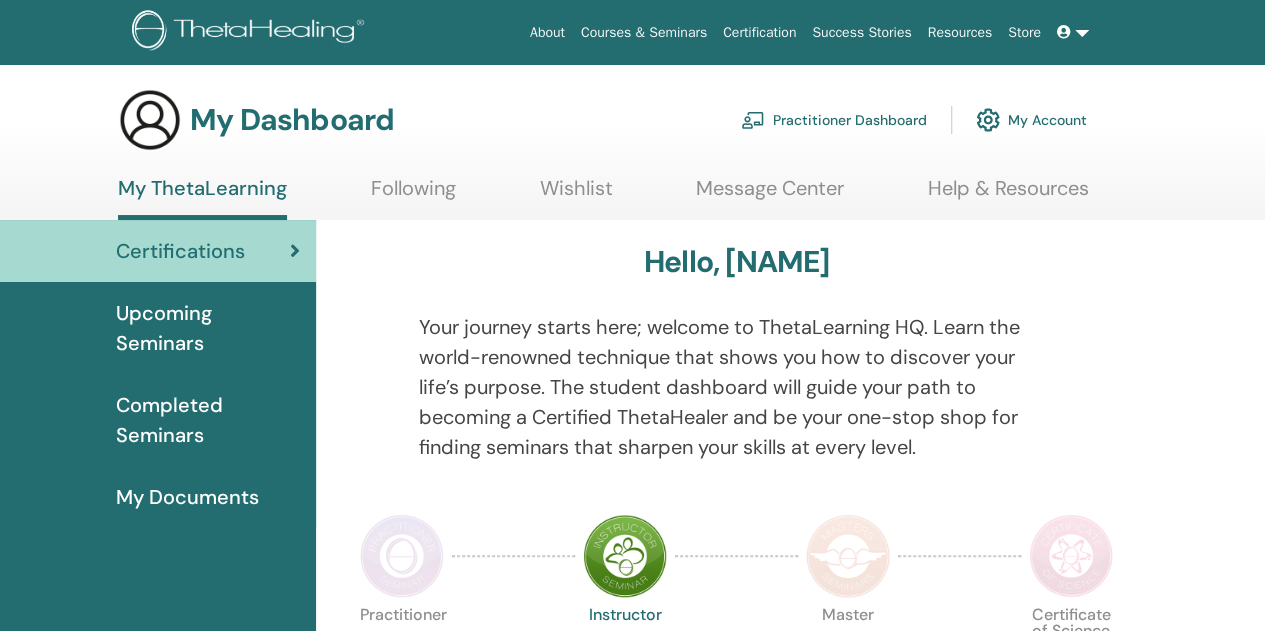 click at bounding box center (1066, 32) 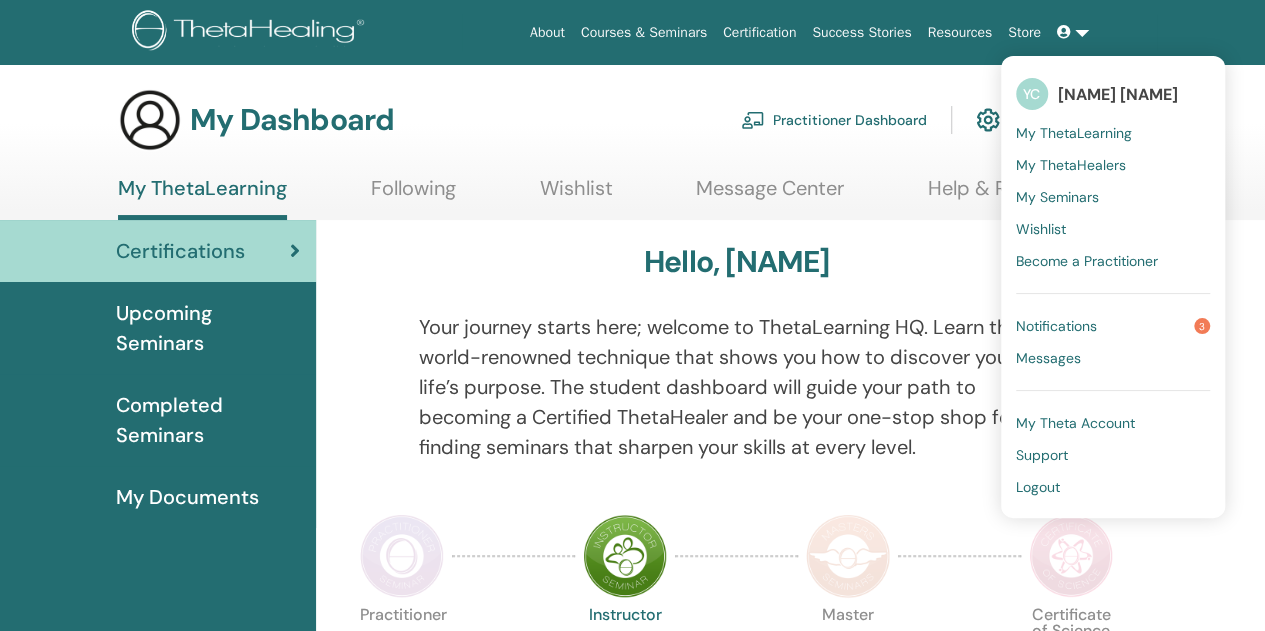 click on "Notifications" at bounding box center [1056, 326] 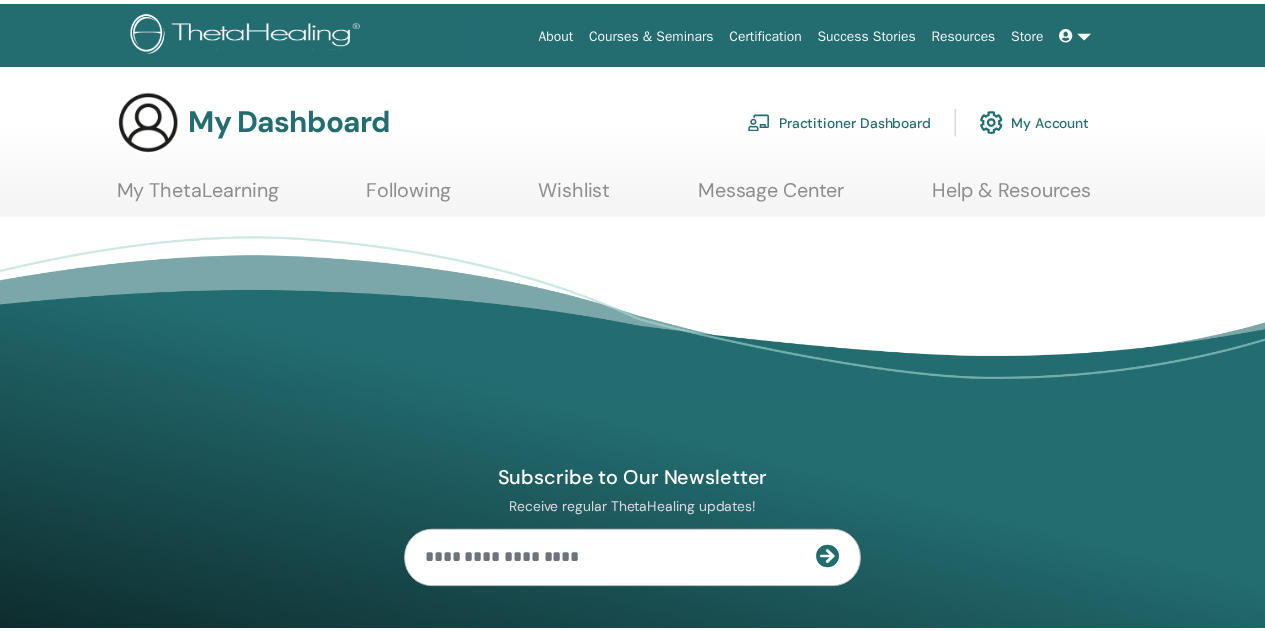 scroll, scrollTop: 0, scrollLeft: 0, axis: both 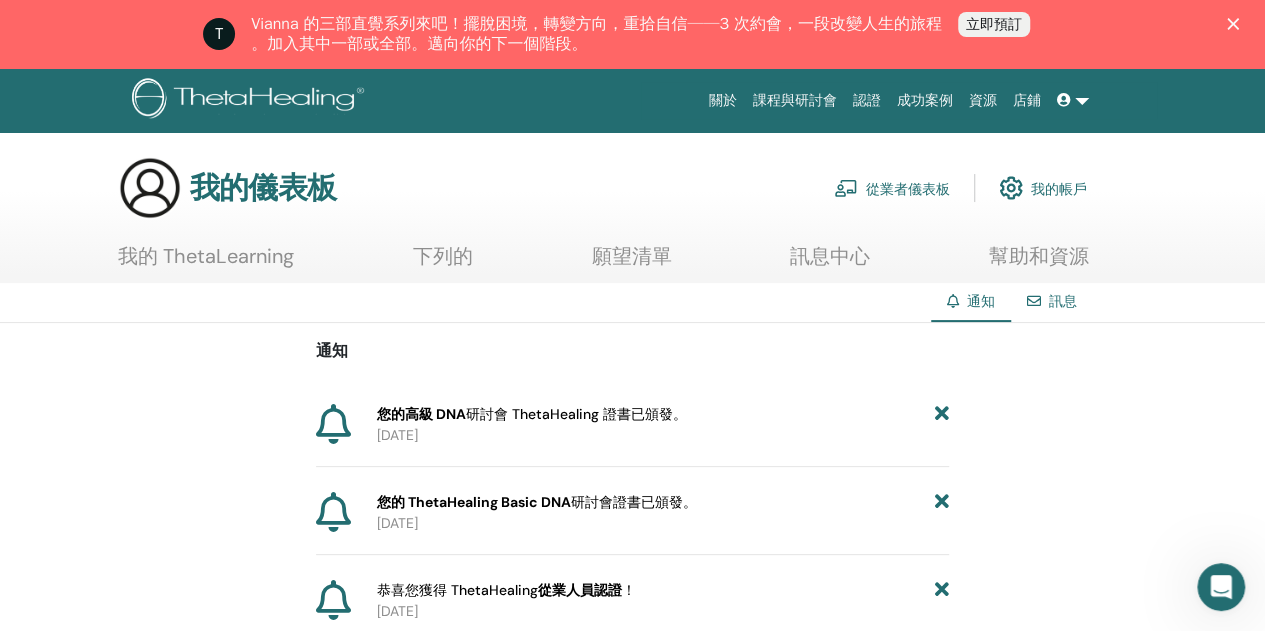 click on "我的 ThetaLearning" at bounding box center [206, 256] 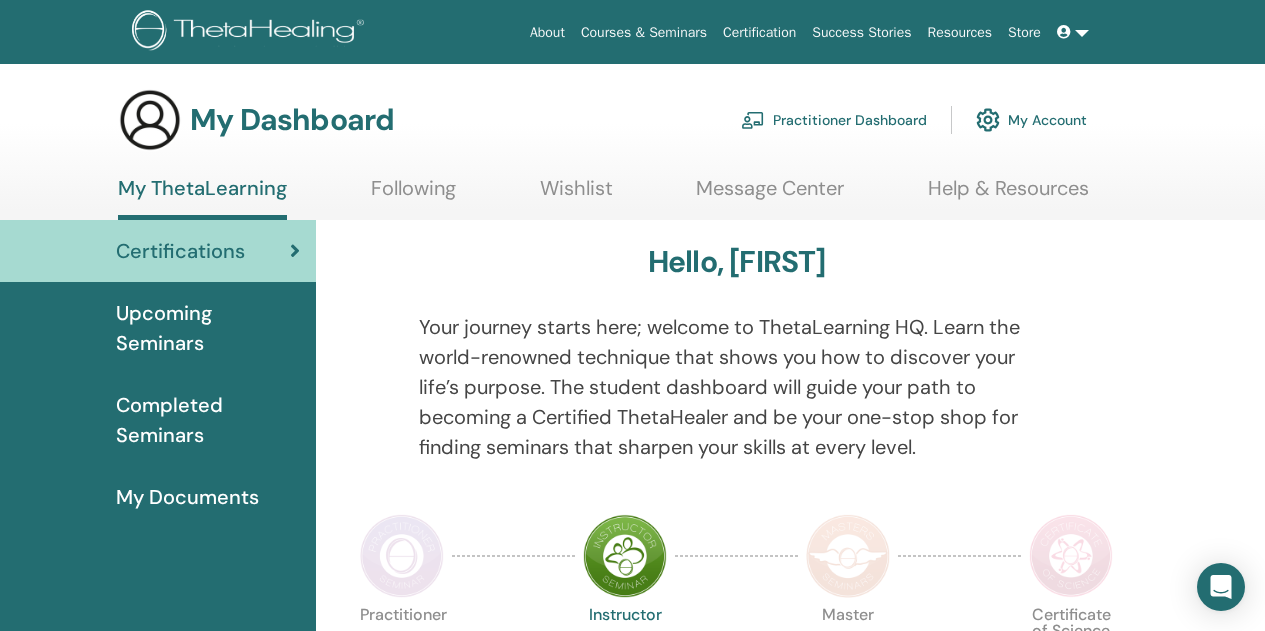 scroll, scrollTop: 0, scrollLeft: 0, axis: both 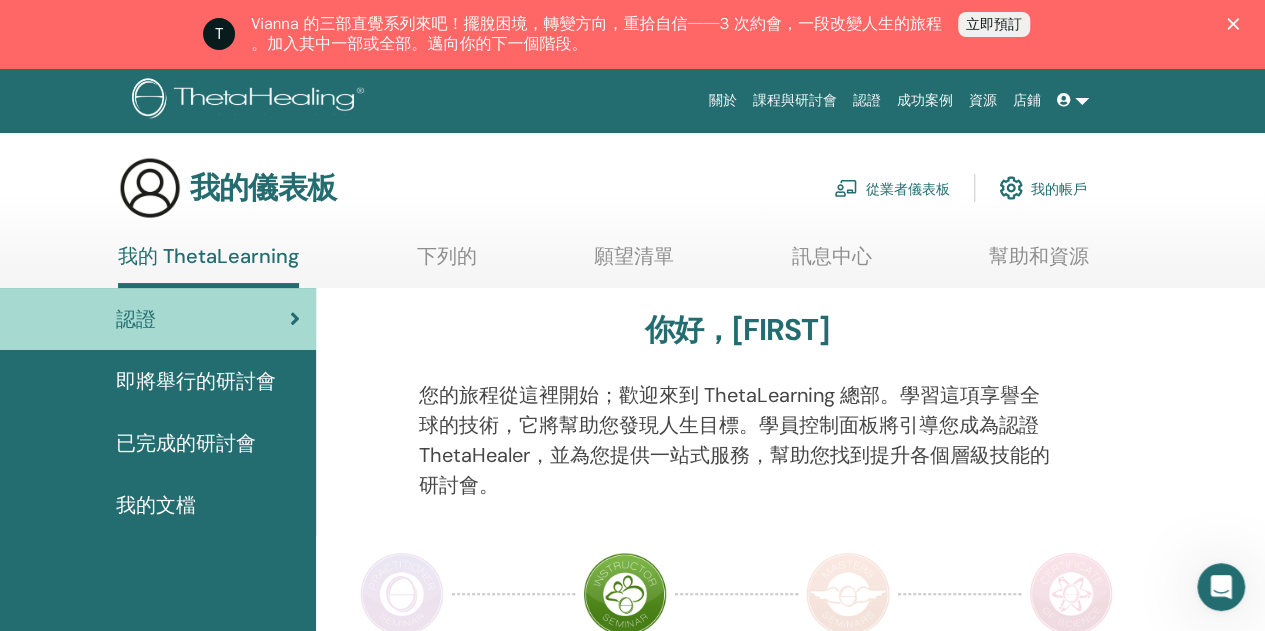 click on "認證" at bounding box center [867, 100] 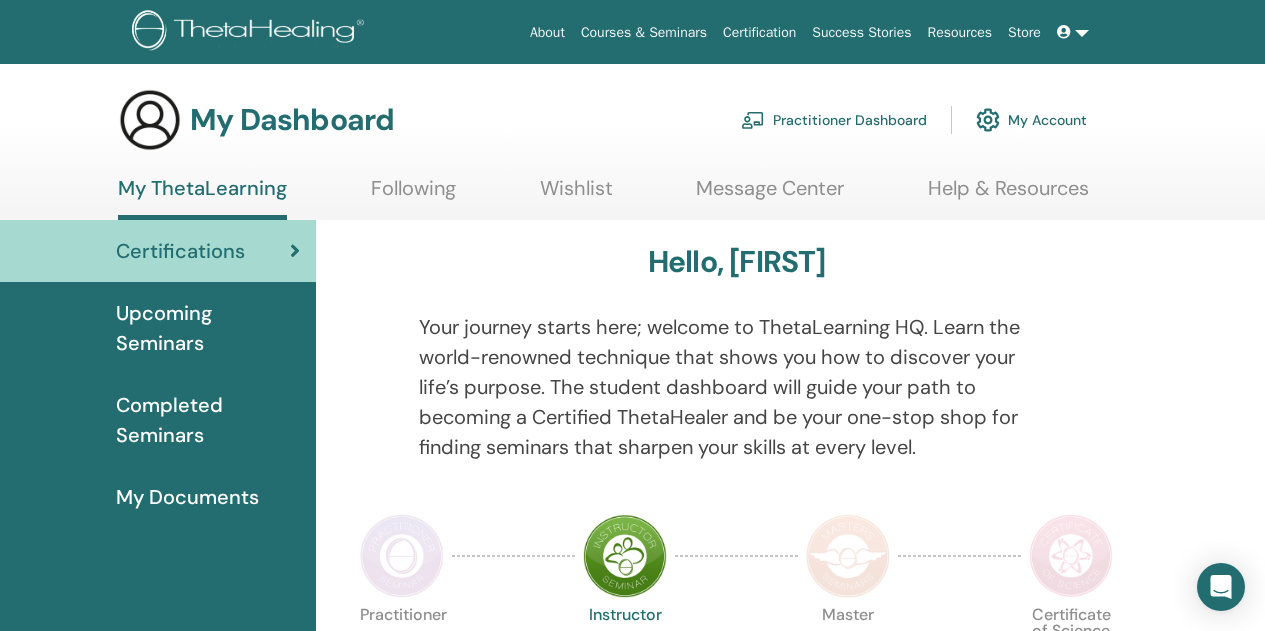 scroll, scrollTop: 0, scrollLeft: 0, axis: both 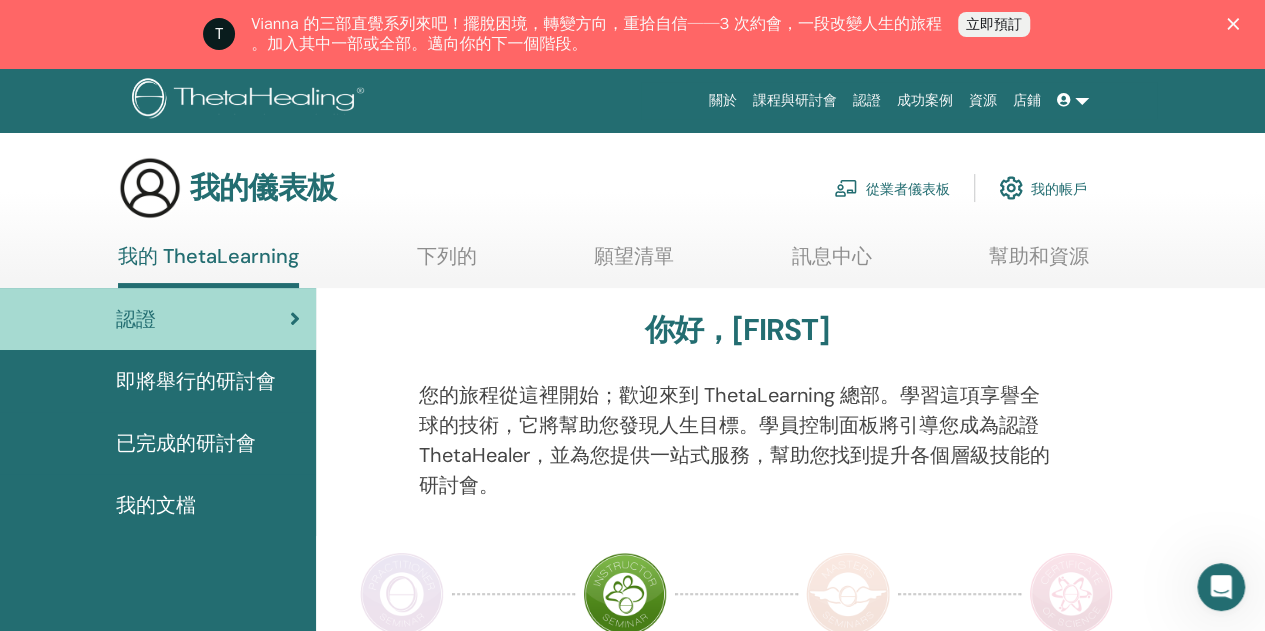 click at bounding box center (846, 188) 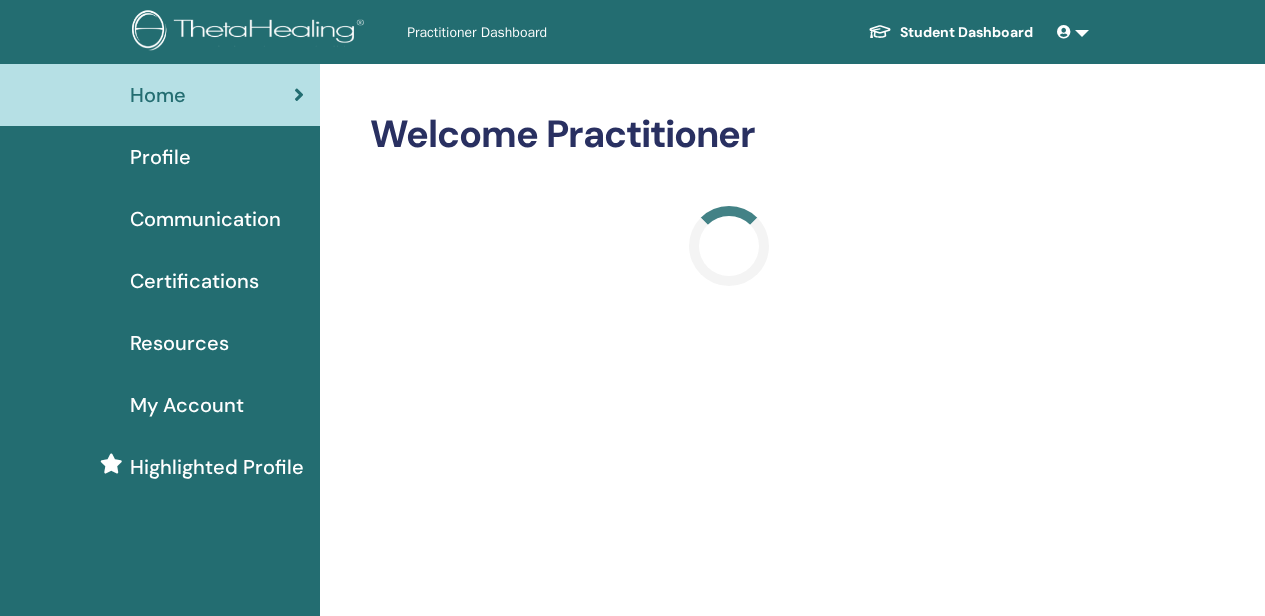 scroll, scrollTop: 0, scrollLeft: 0, axis: both 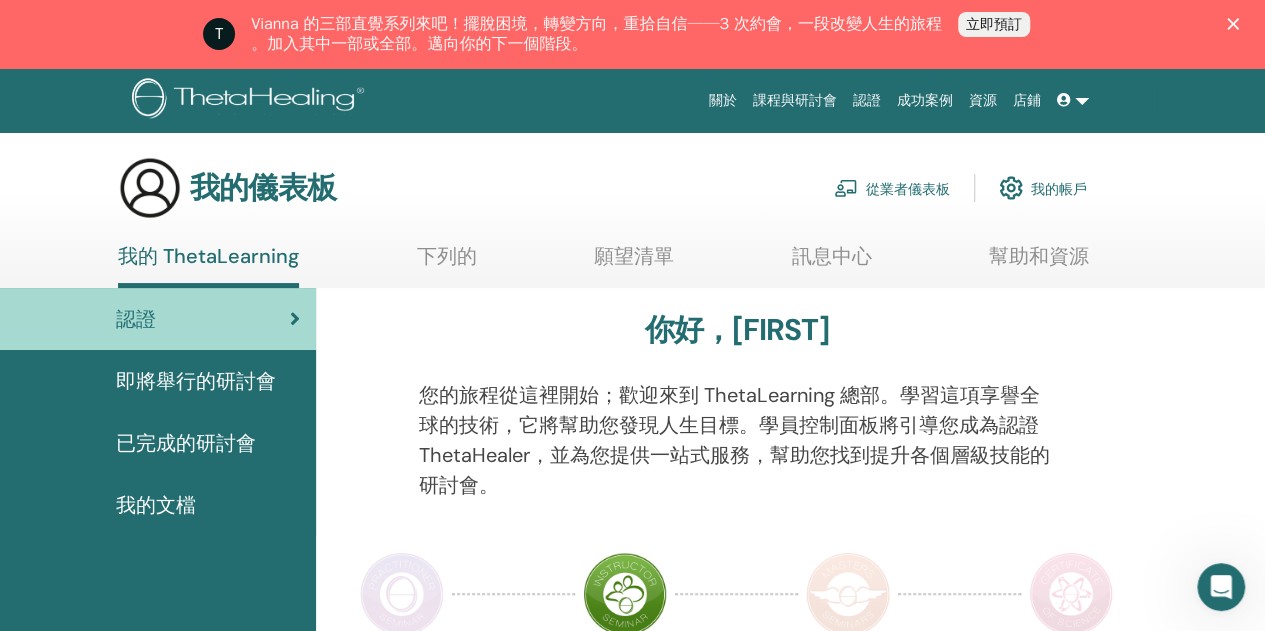click on "訊息中心" at bounding box center (832, 256) 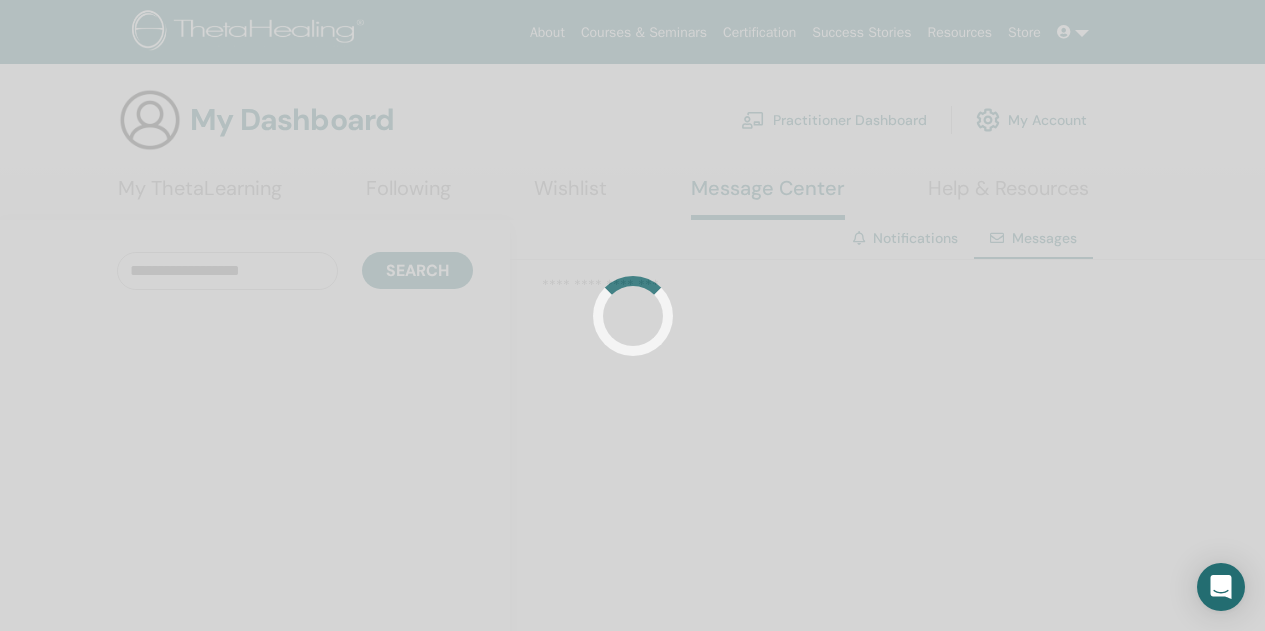 scroll, scrollTop: 0, scrollLeft: 0, axis: both 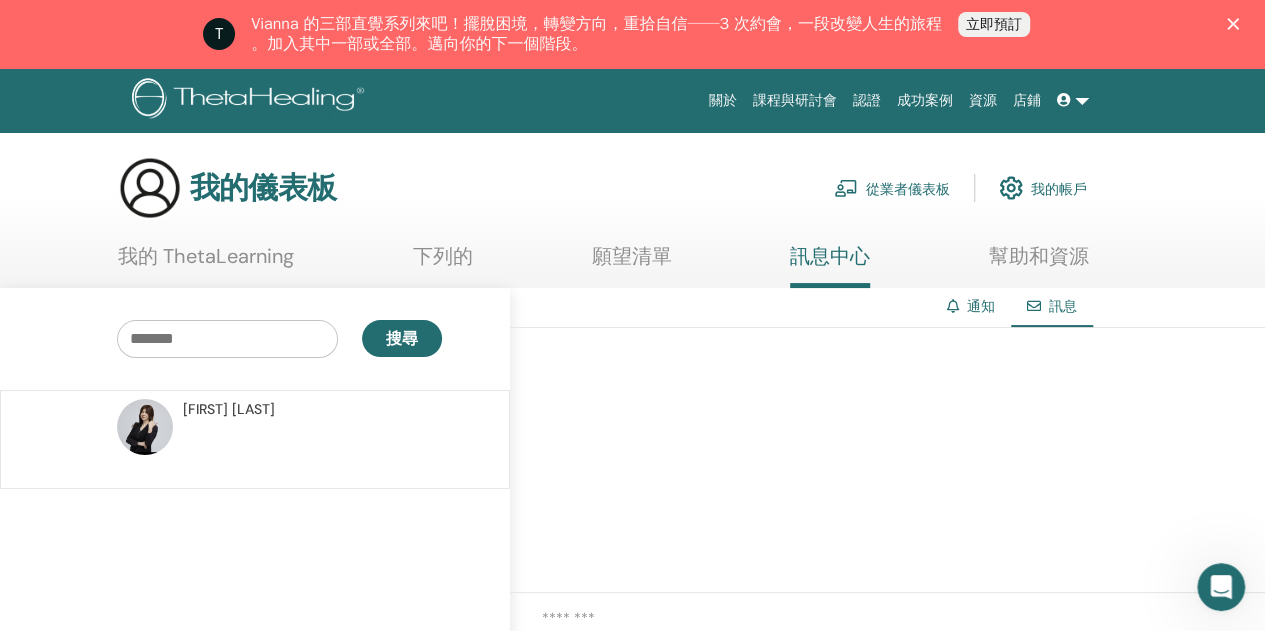 click on "通知" at bounding box center [981, 306] 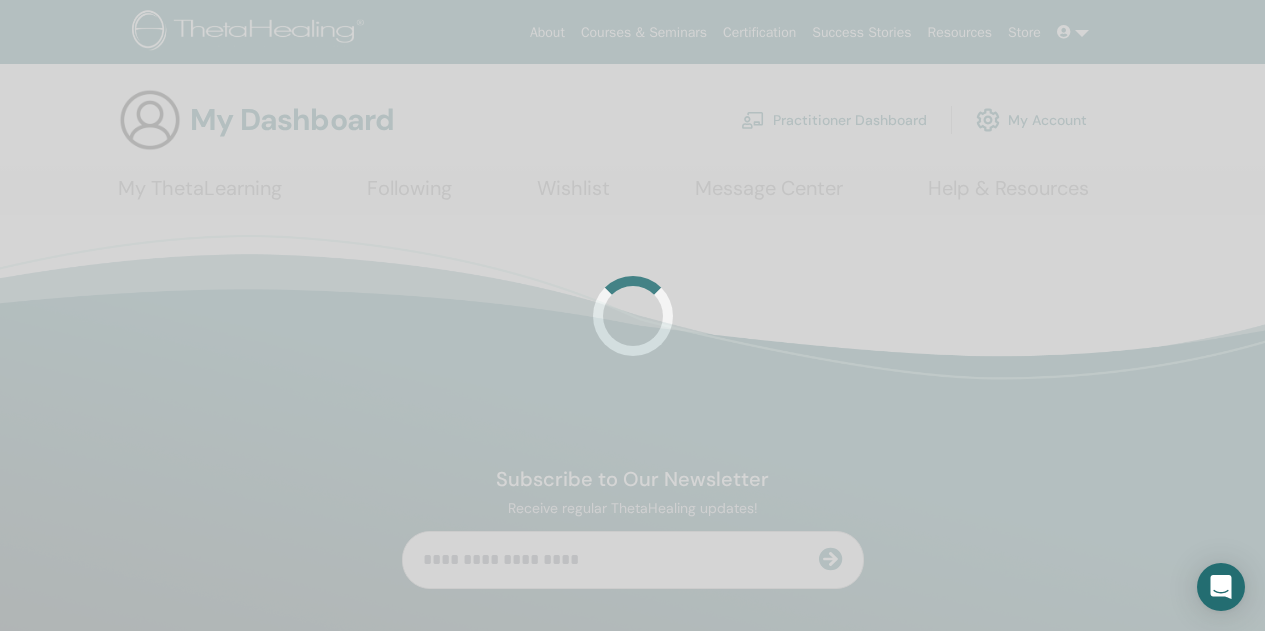 scroll, scrollTop: 0, scrollLeft: 0, axis: both 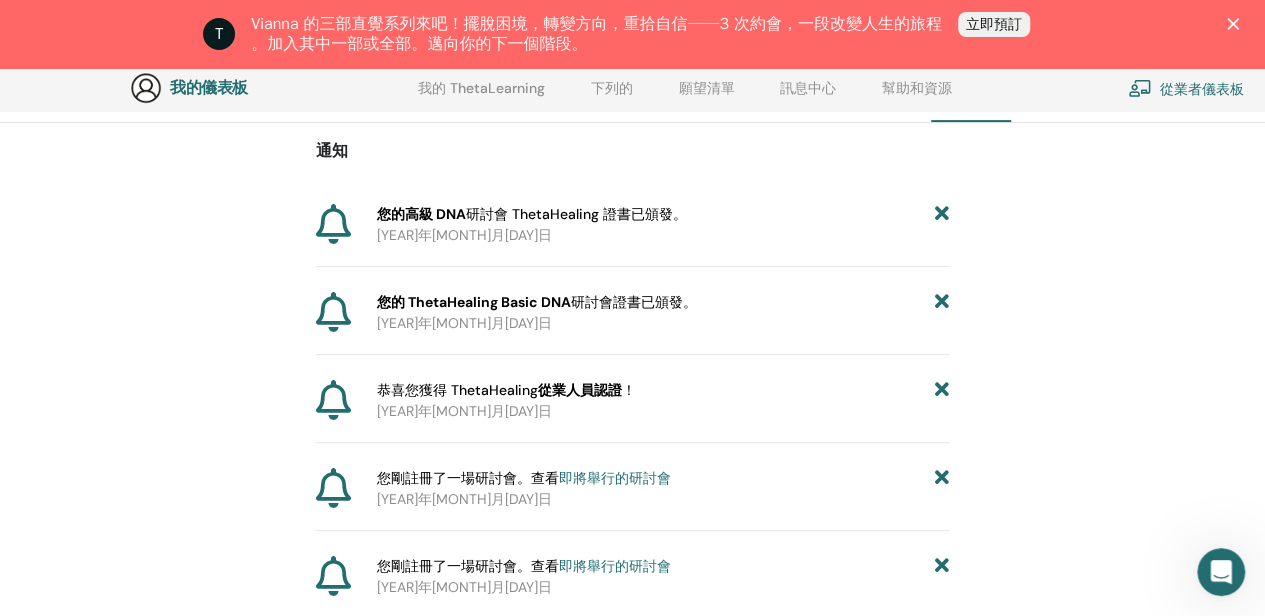click on "從業人員認證" at bounding box center (580, 390) 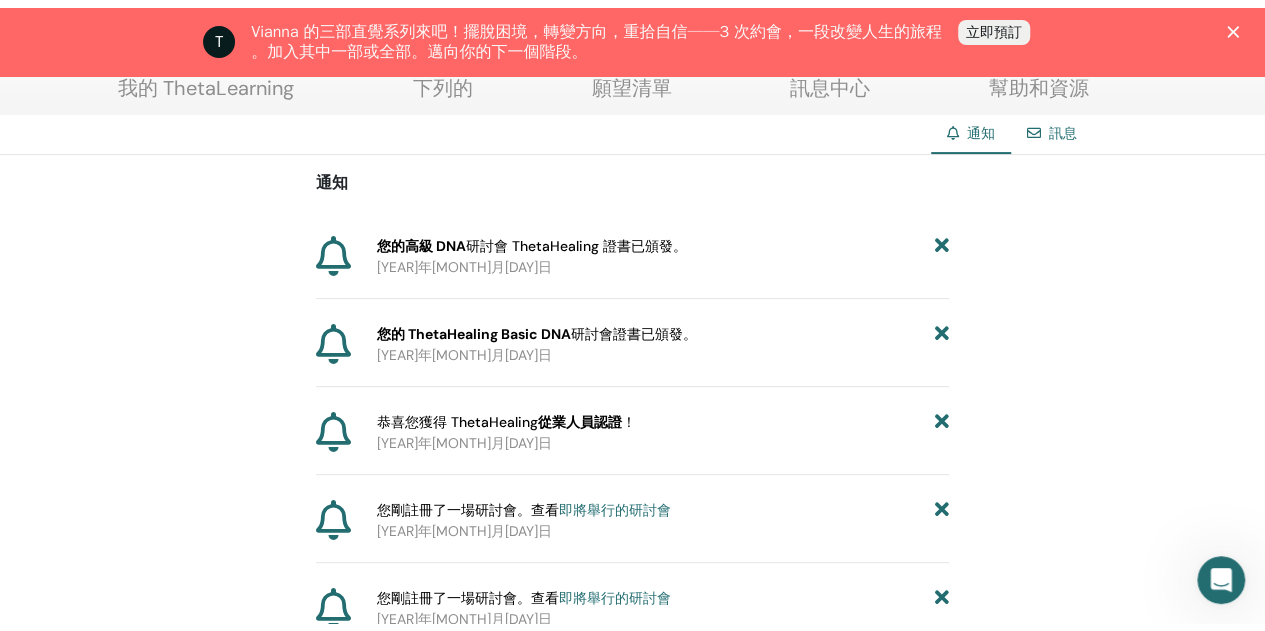 scroll, scrollTop: 0, scrollLeft: 0, axis: both 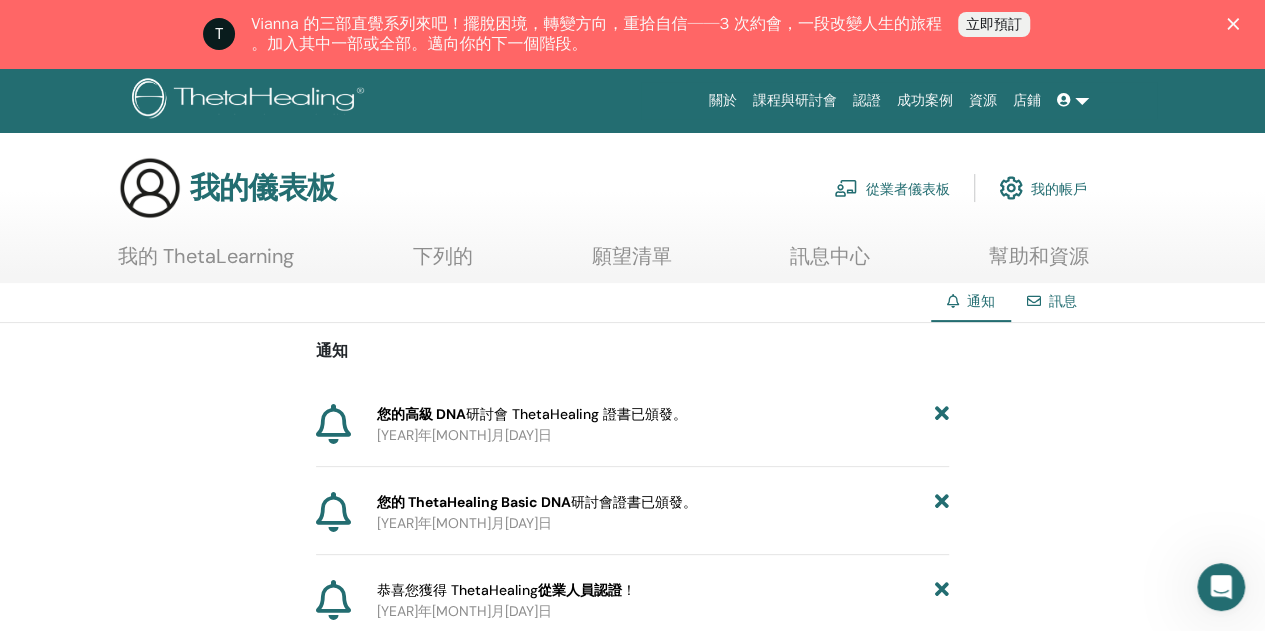 click 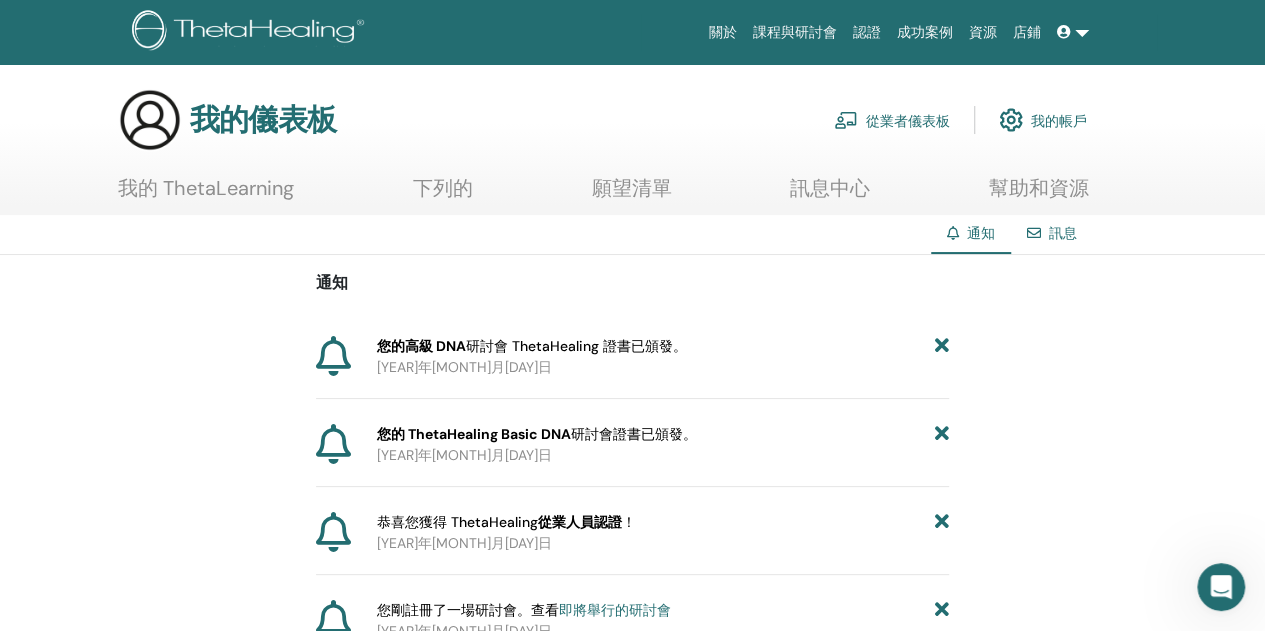click at bounding box center [1073, 32] 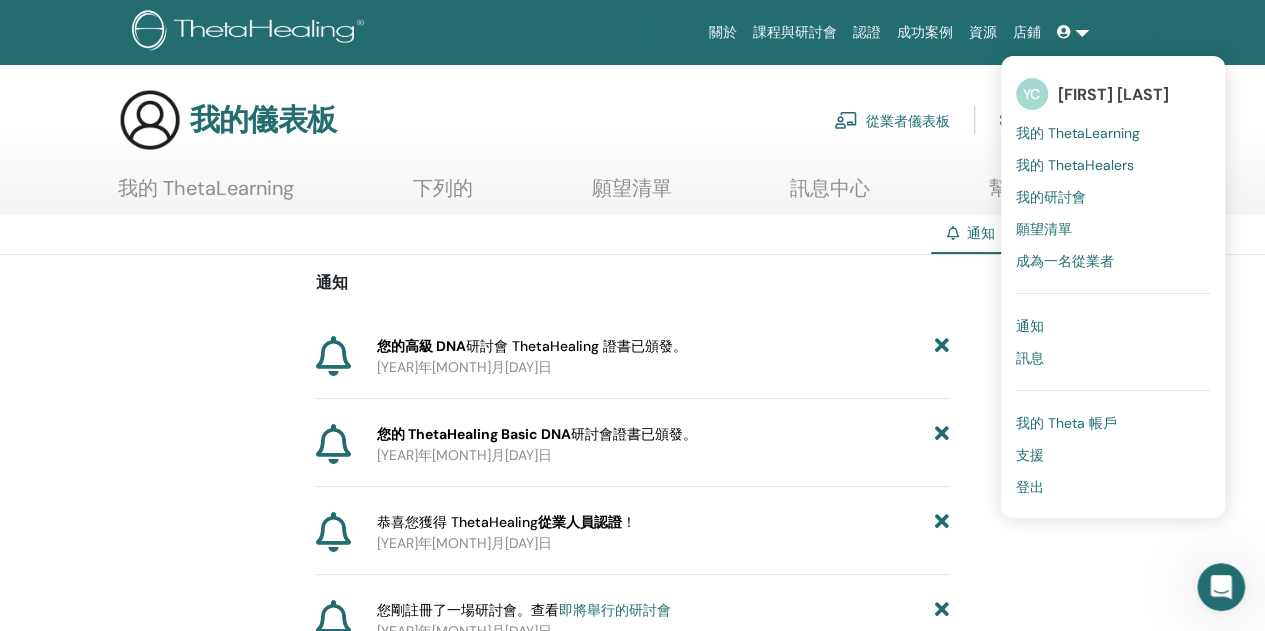 click on "成為一名從業者" at bounding box center [1065, 261] 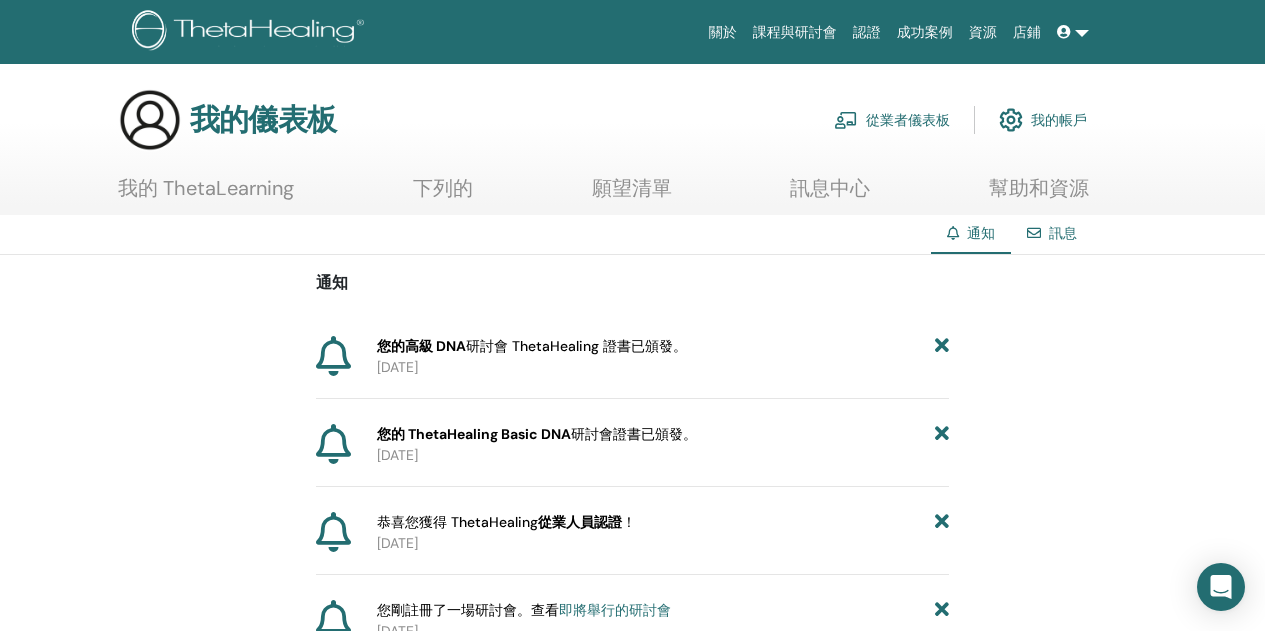 scroll, scrollTop: 0, scrollLeft: 0, axis: both 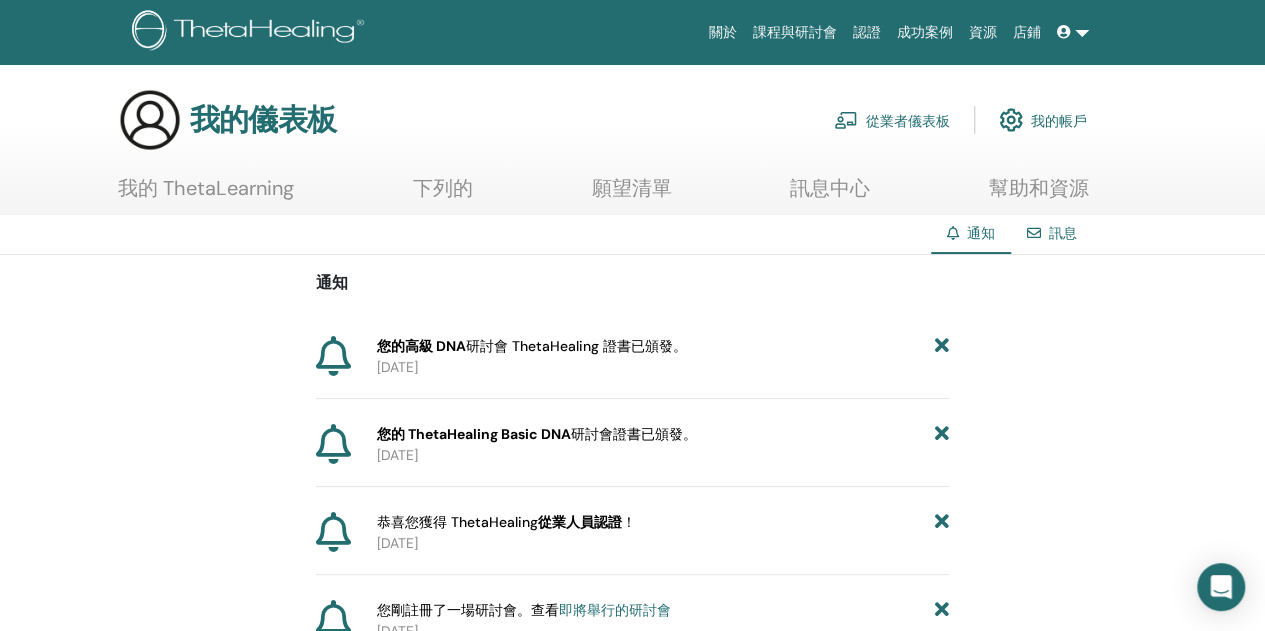 click on "下列的" at bounding box center [443, 188] 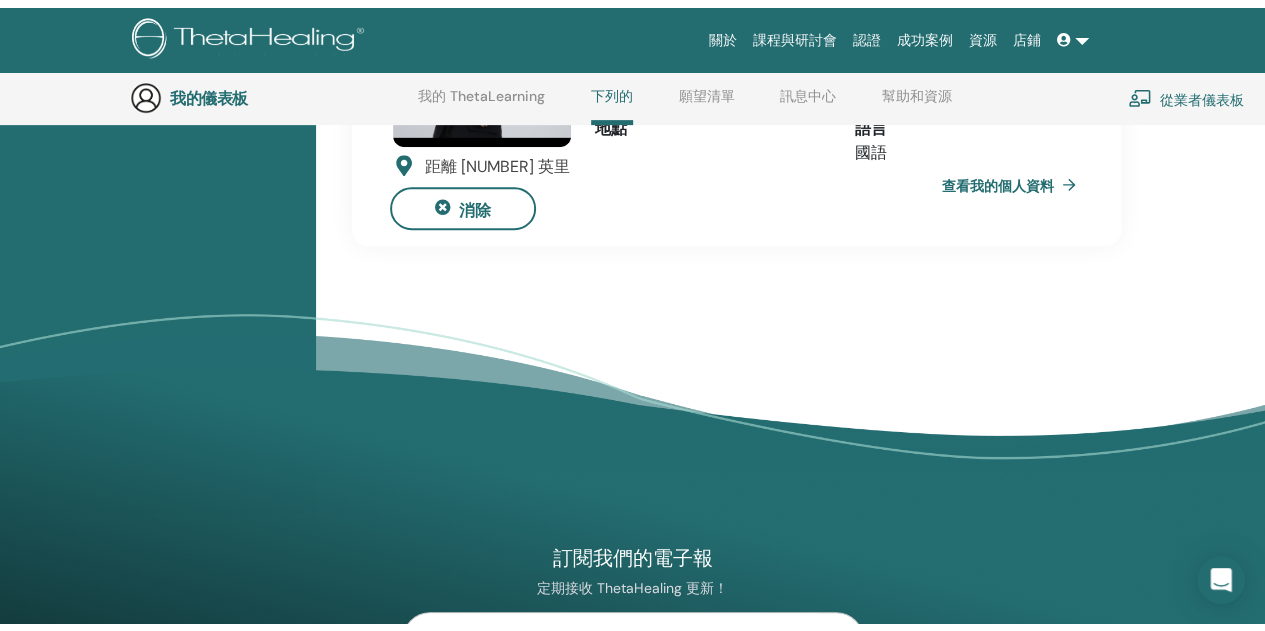 scroll, scrollTop: 0, scrollLeft: 0, axis: both 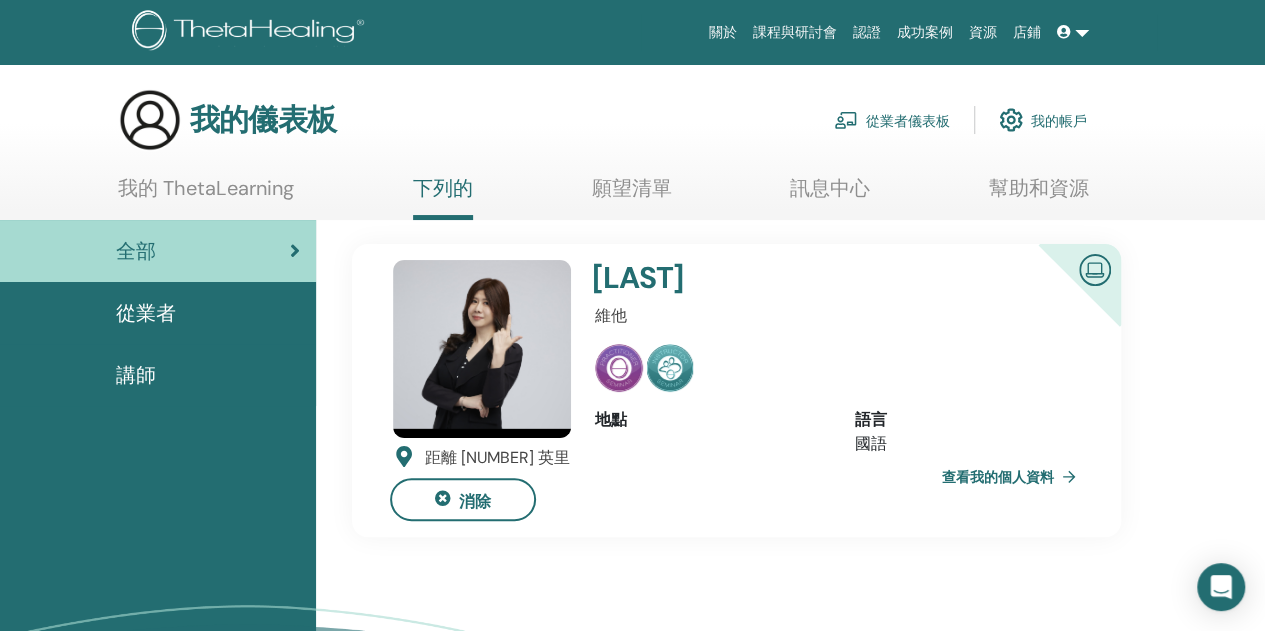 click on "我的帳戶" at bounding box center [1043, 120] 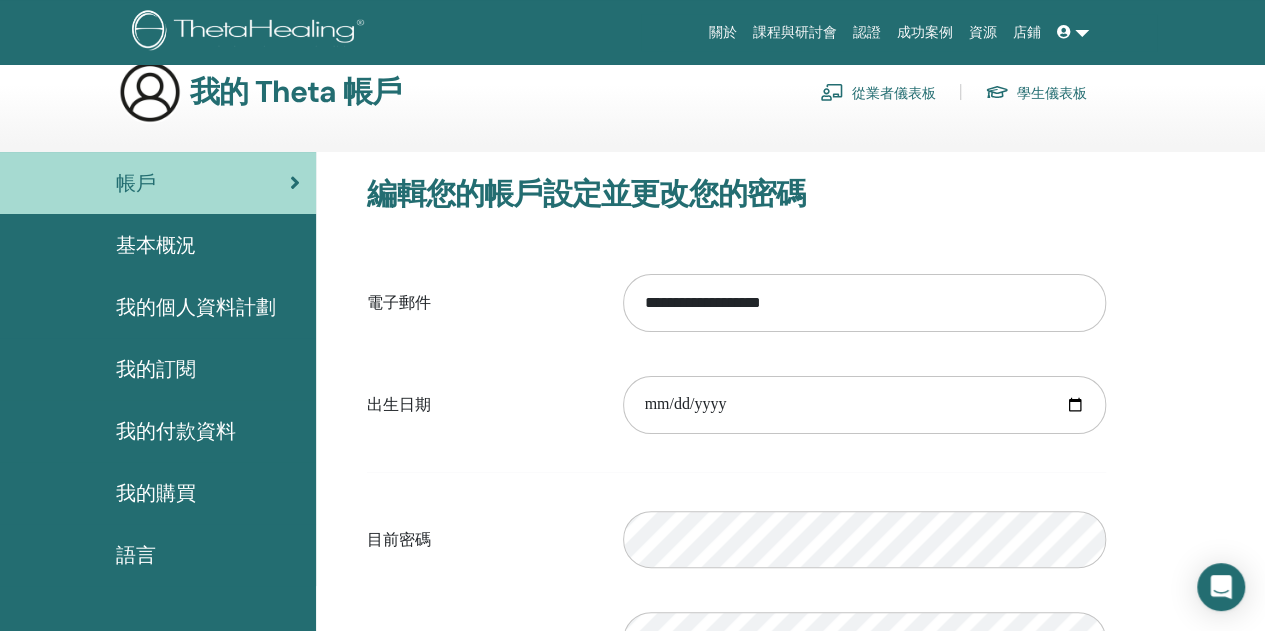 scroll, scrollTop: 100, scrollLeft: 0, axis: vertical 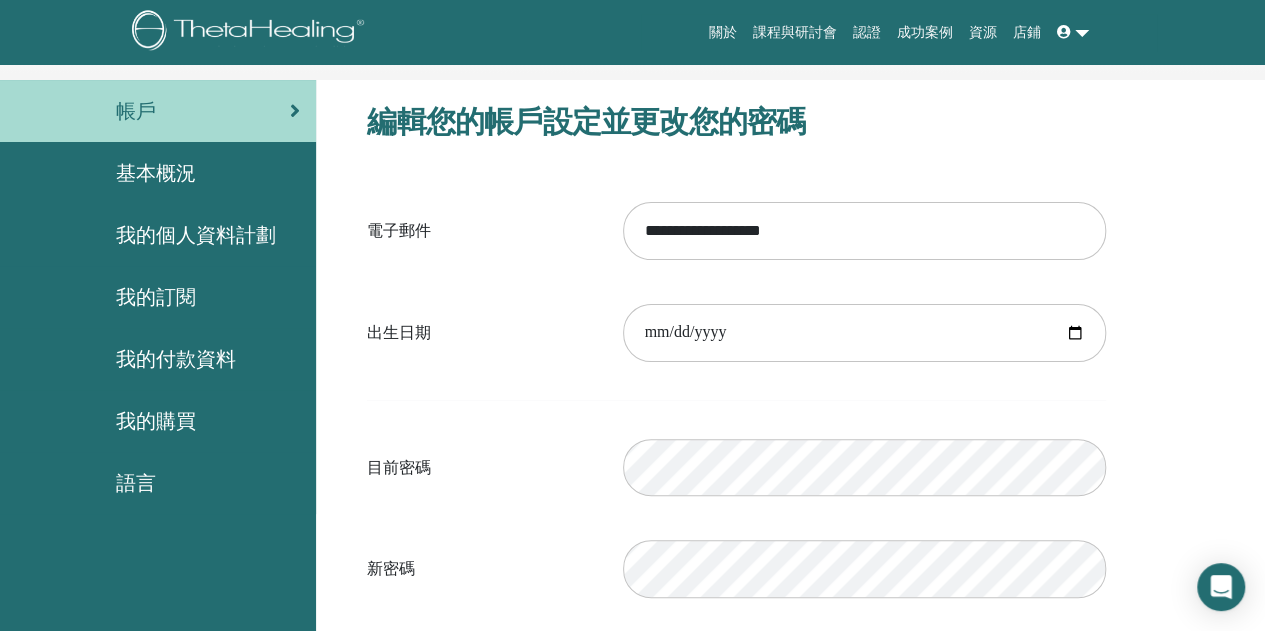 click on "我的購買" at bounding box center (156, 421) 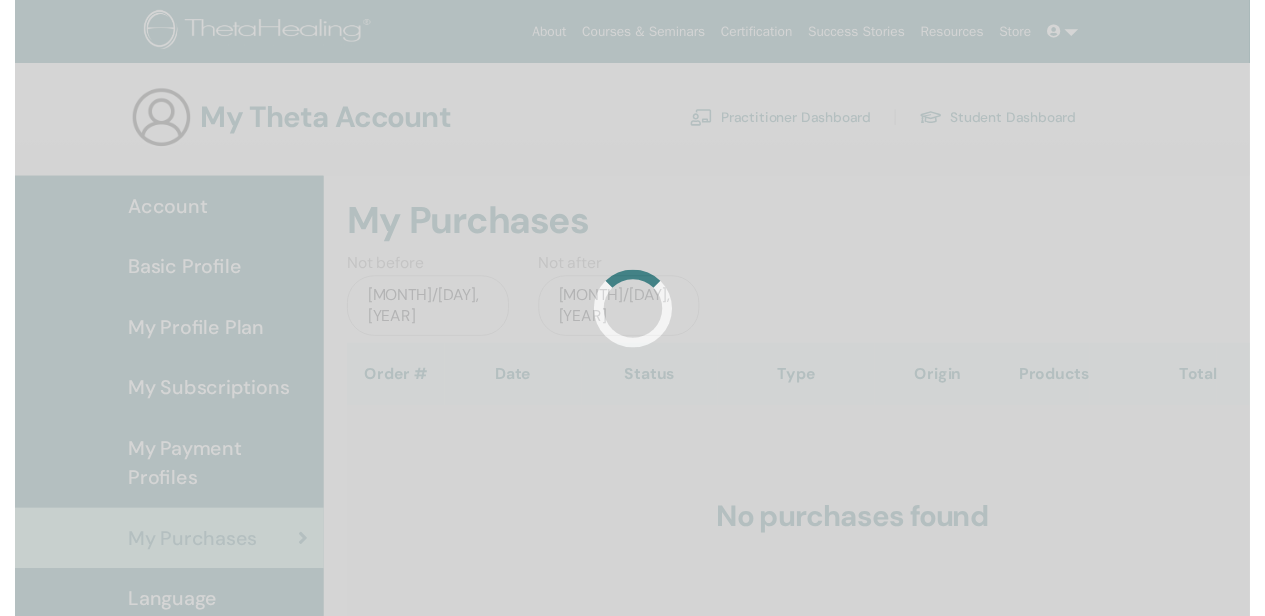 scroll, scrollTop: 0, scrollLeft: 0, axis: both 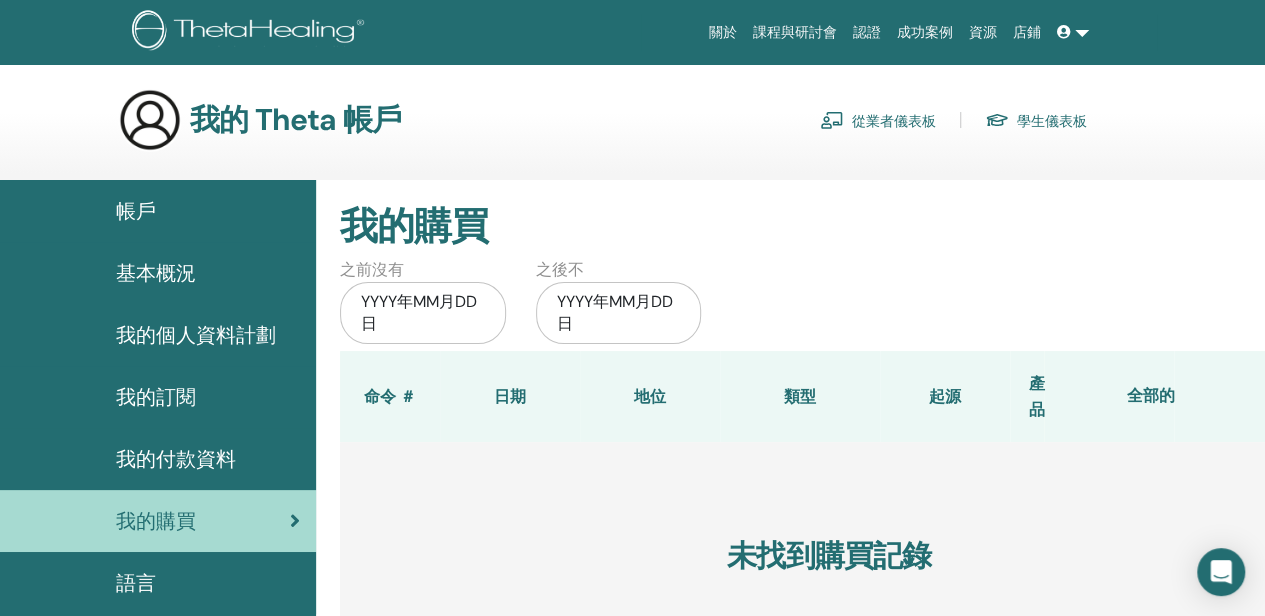 click on "帳戶" at bounding box center [136, 211] 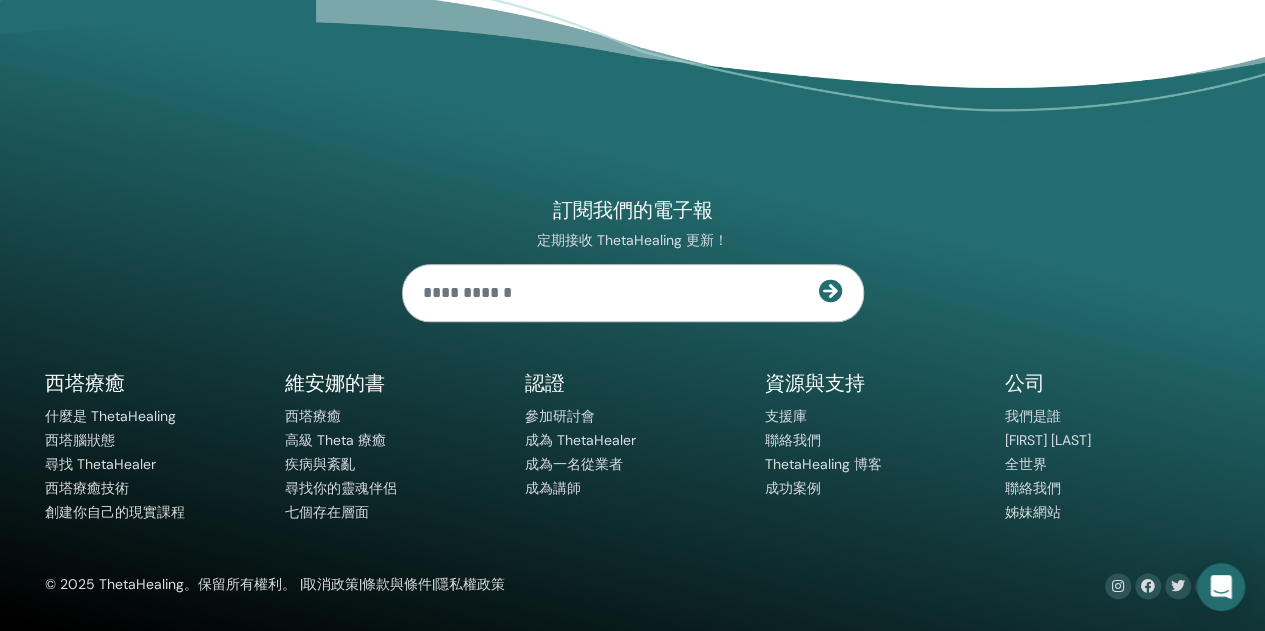 scroll, scrollTop: 1006, scrollLeft: 0, axis: vertical 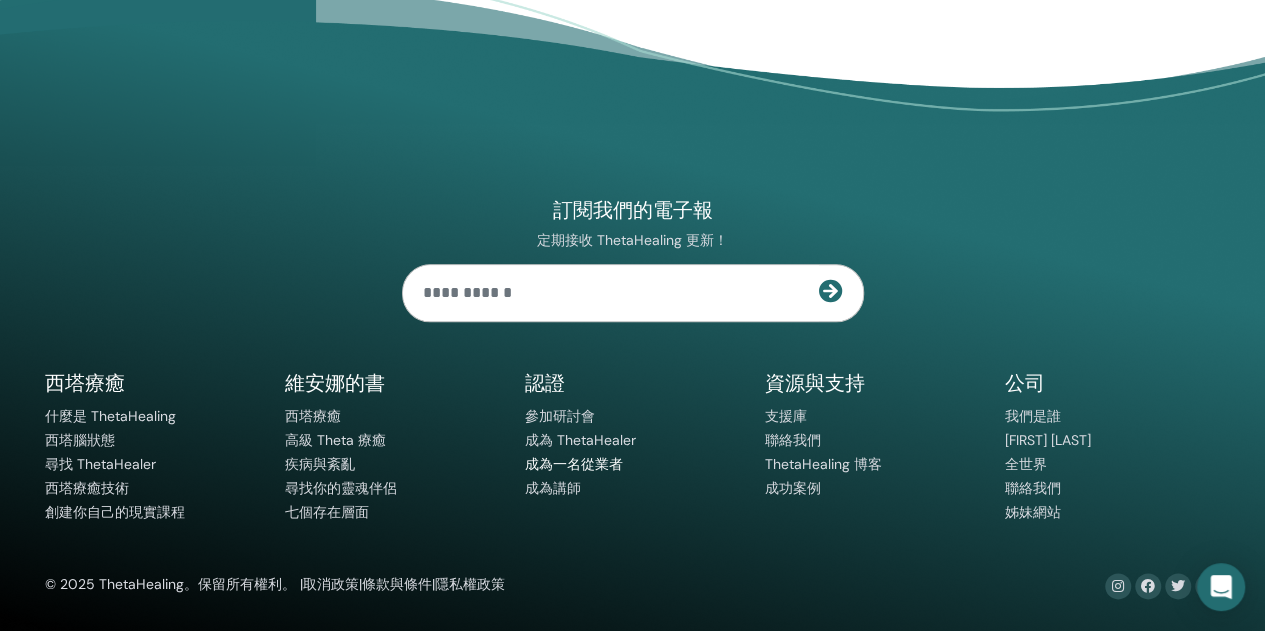 click on "成為一名從業者" at bounding box center [574, 464] 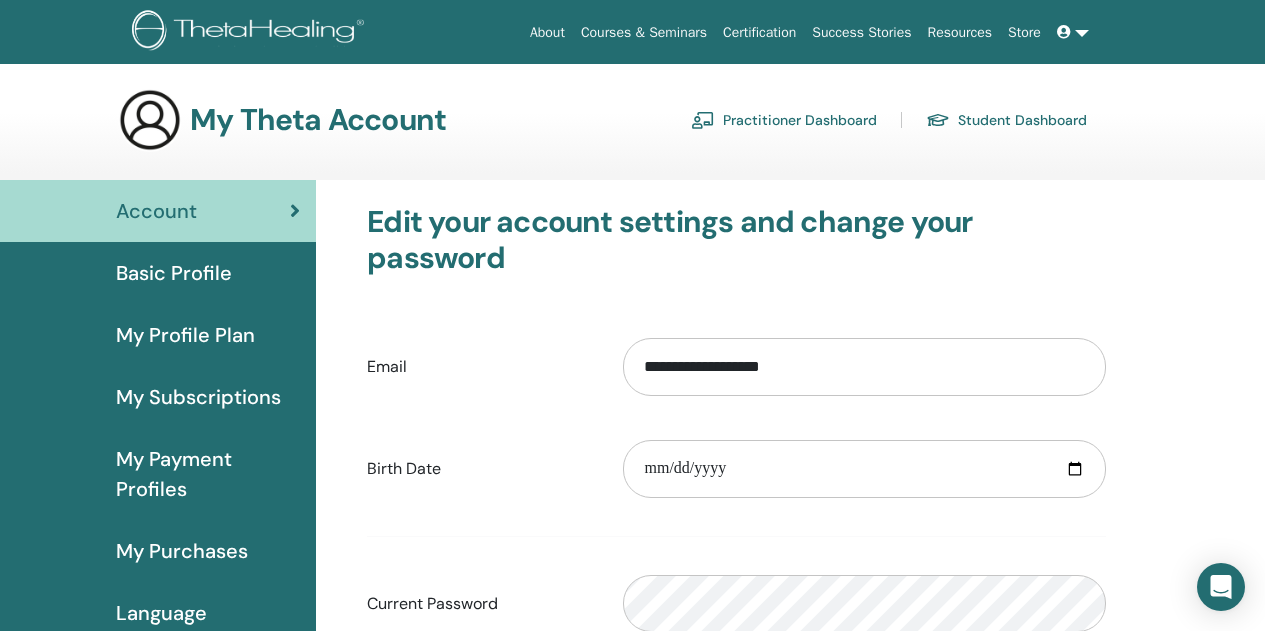 scroll, scrollTop: 0, scrollLeft: 0, axis: both 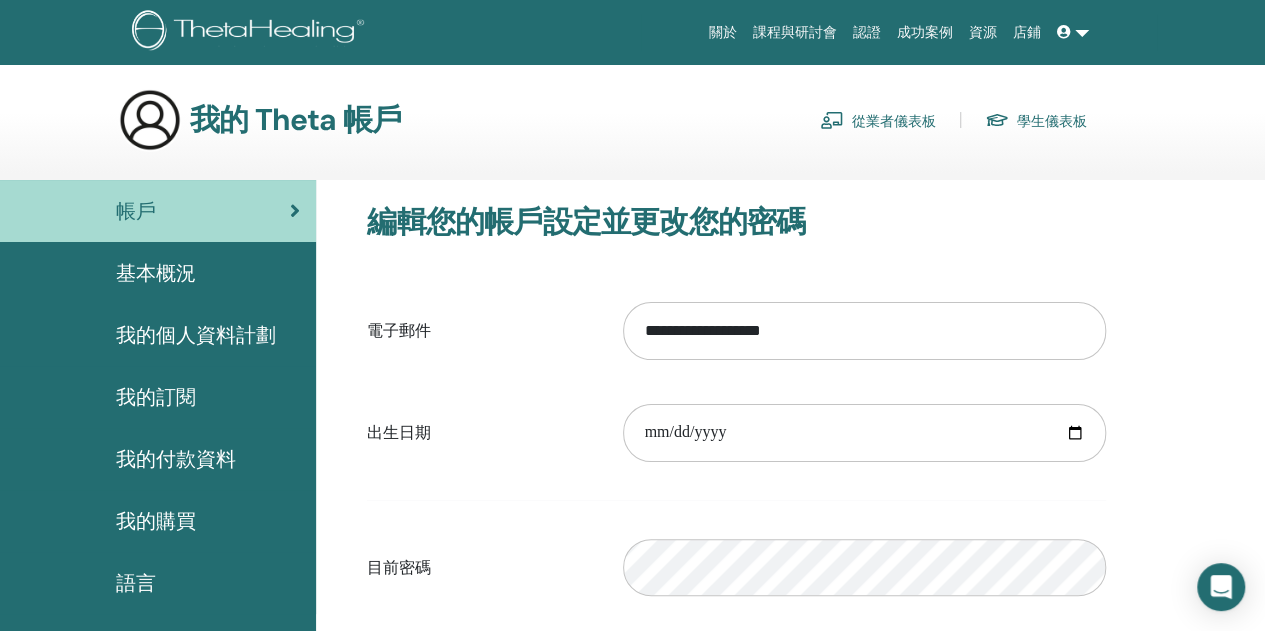 click at bounding box center (1064, 32) 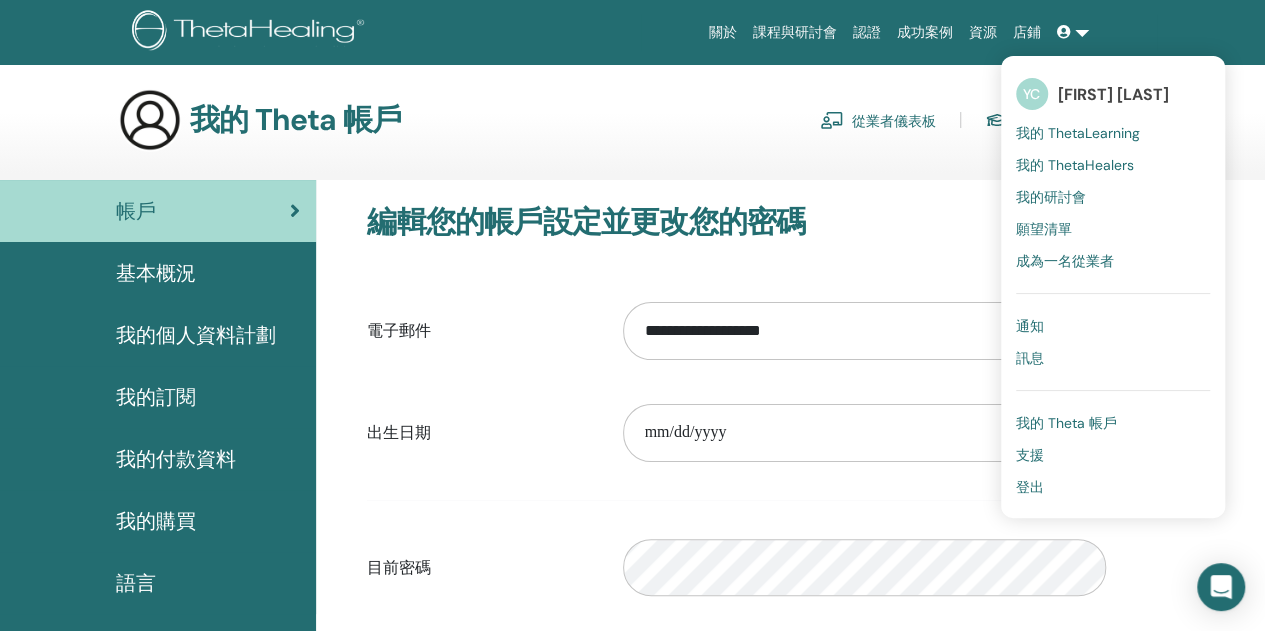 click on "通知" at bounding box center [1030, 326] 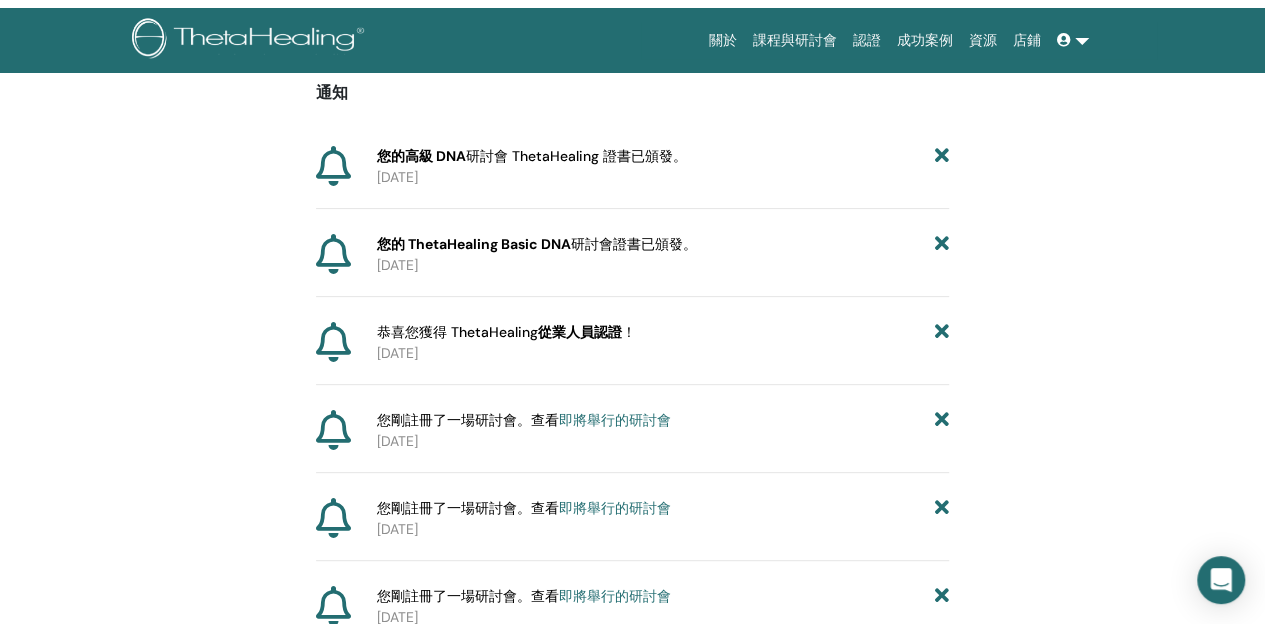scroll, scrollTop: 0, scrollLeft: 0, axis: both 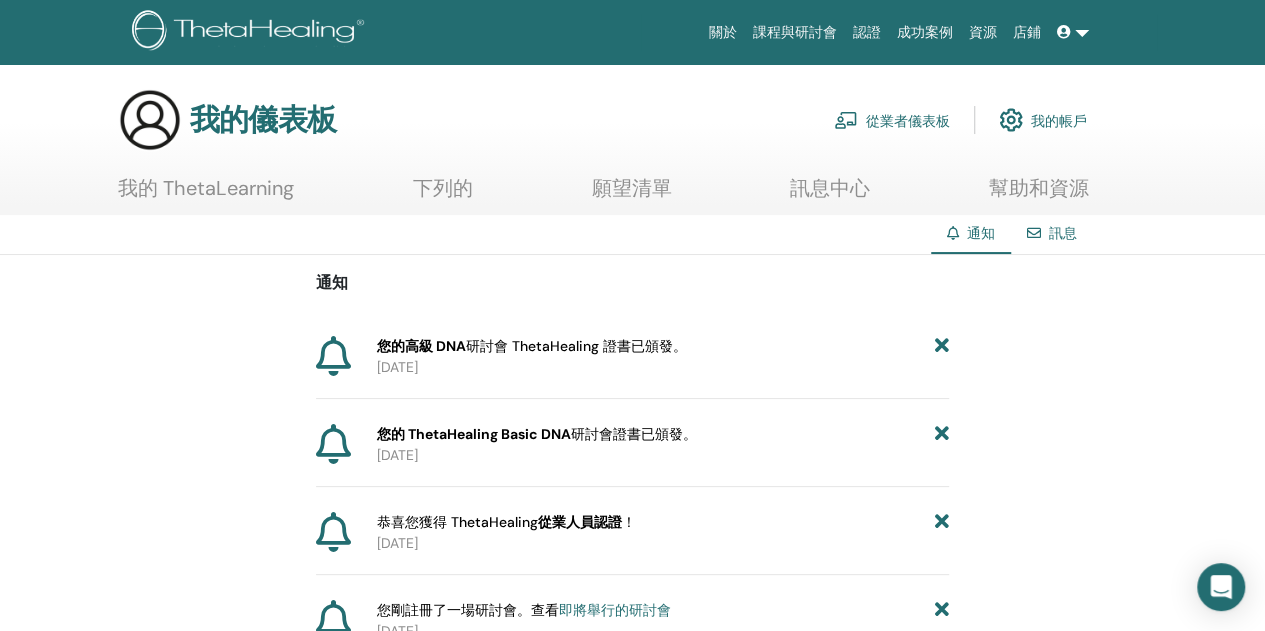 click at bounding box center [1073, 32] 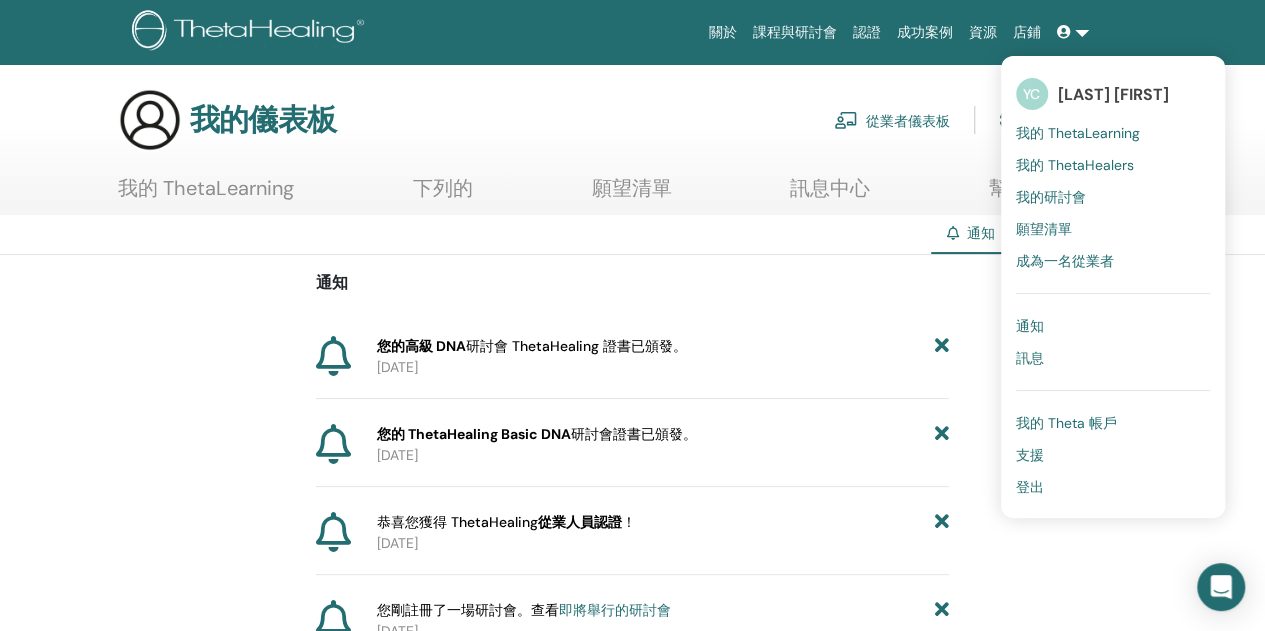 click at bounding box center [1073, 32] 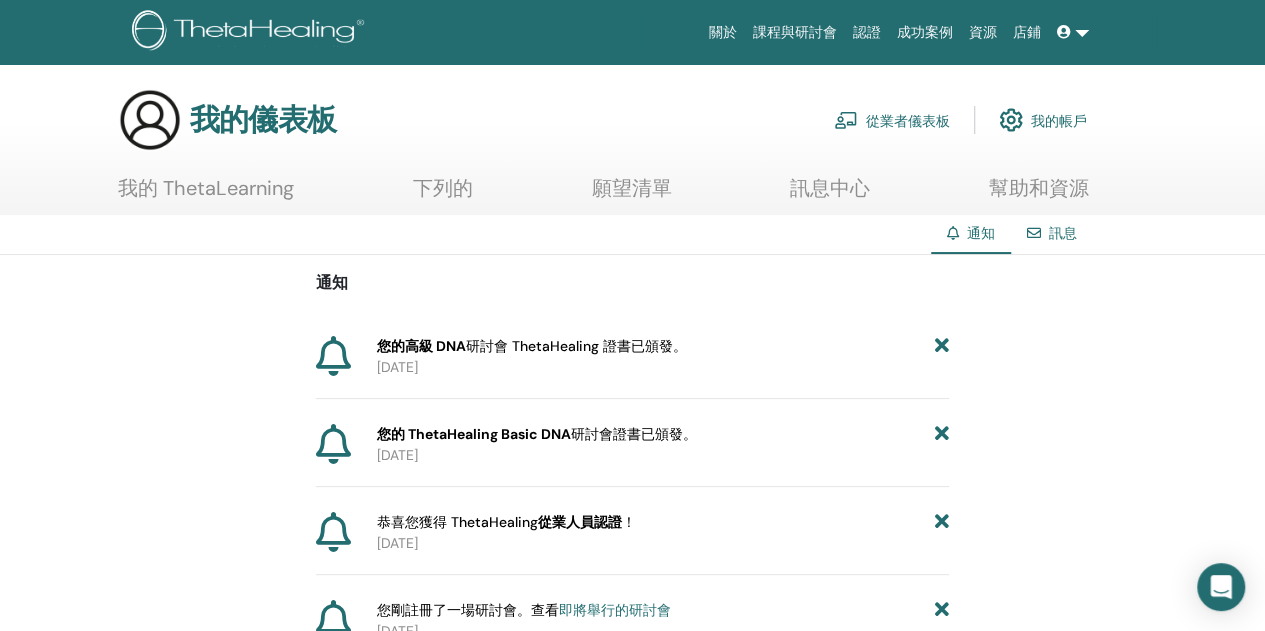 click on "我的 ThetaLearning" at bounding box center (206, 188) 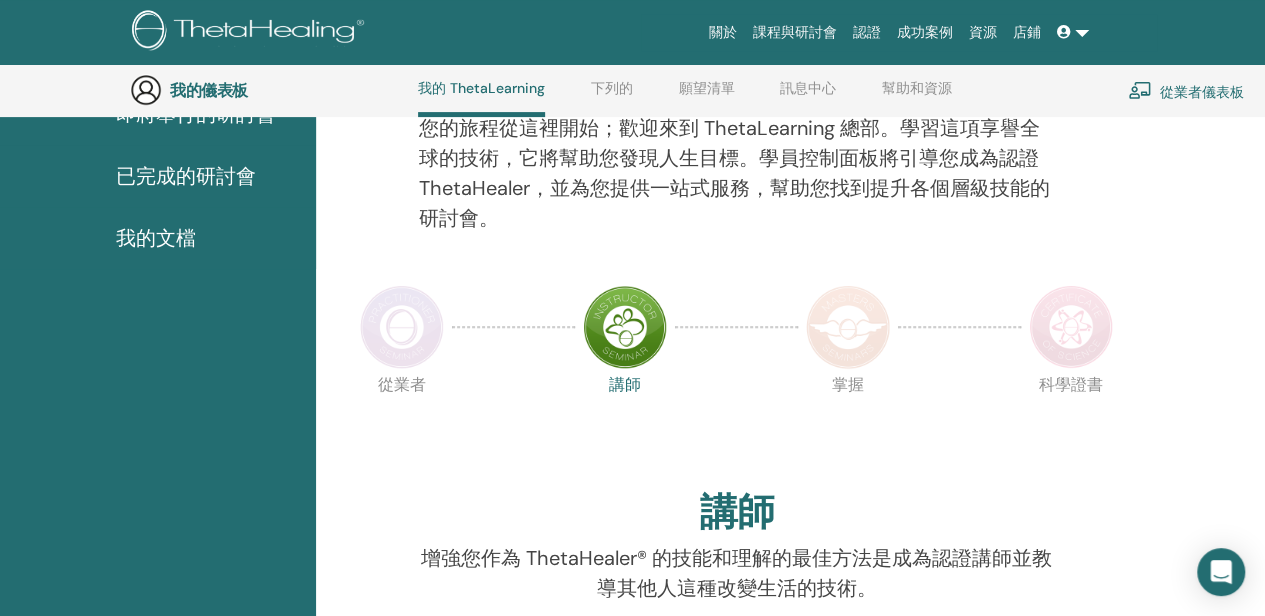 scroll, scrollTop: 652, scrollLeft: 0, axis: vertical 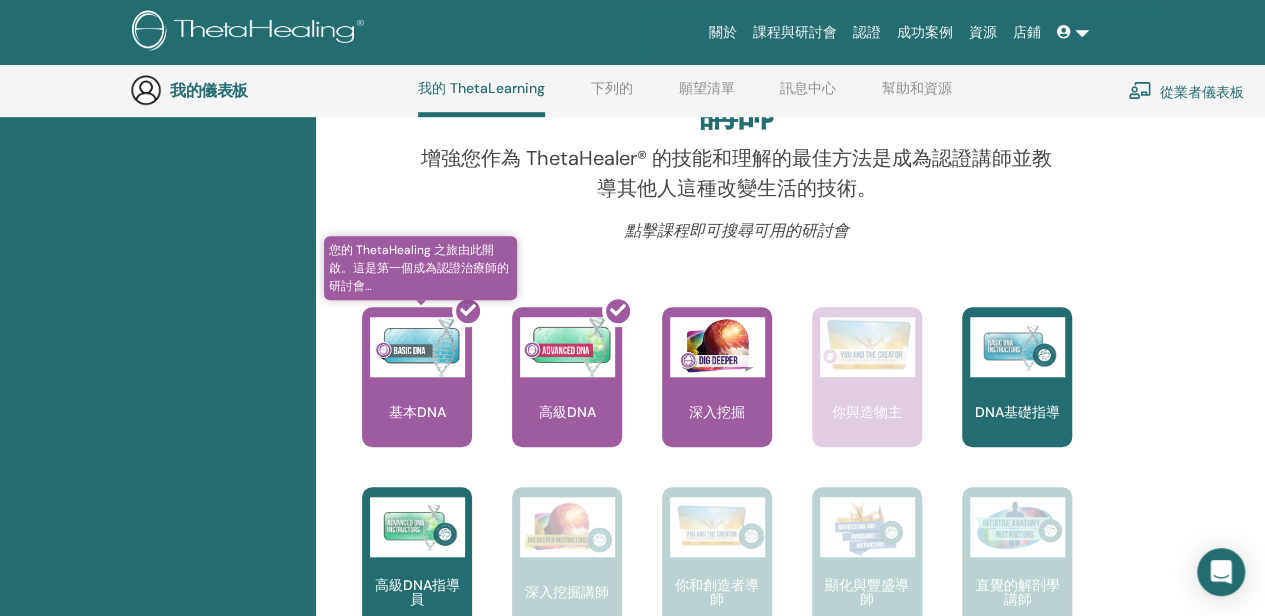 click at bounding box center [429, 385] 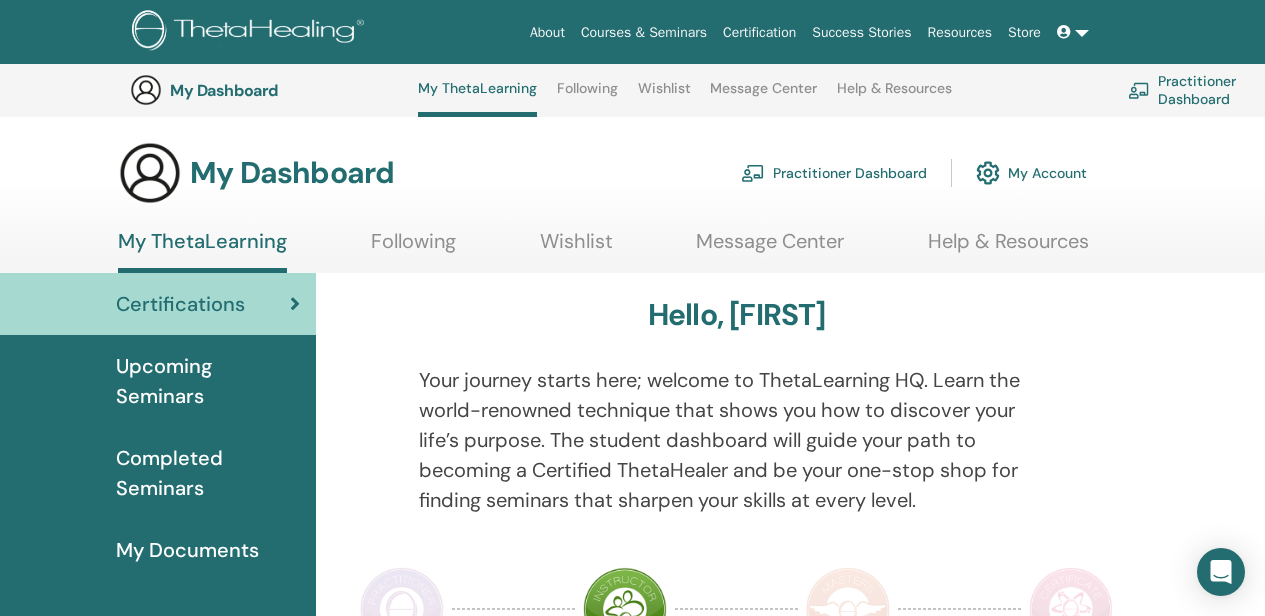 scroll, scrollTop: 652, scrollLeft: 0, axis: vertical 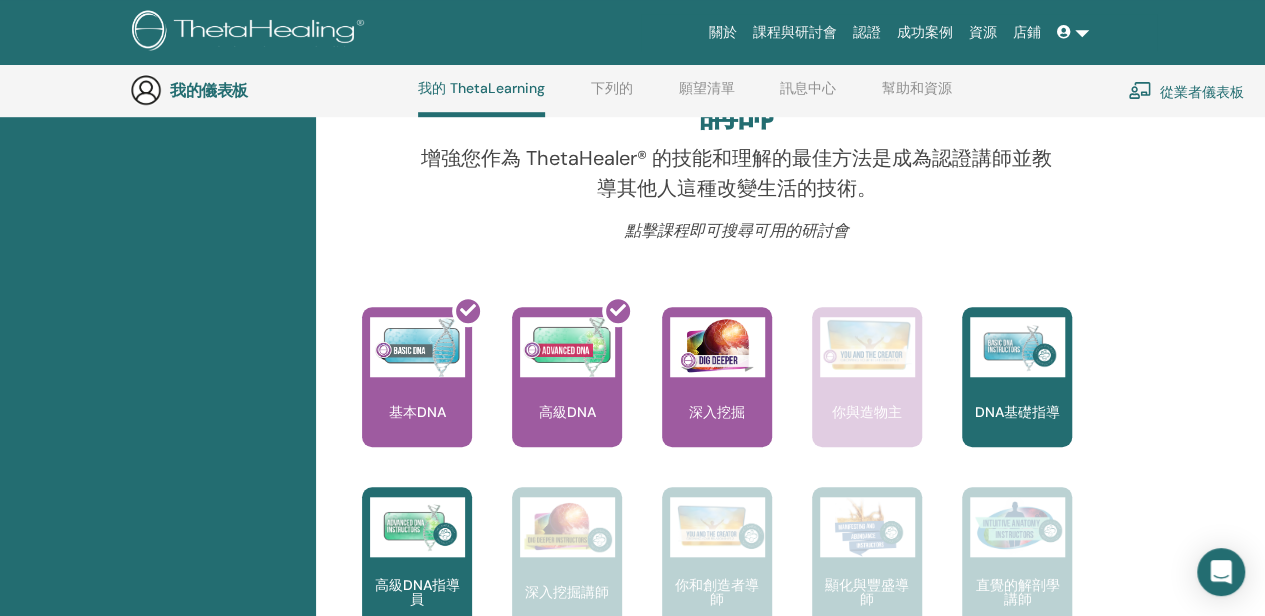 drag, startPoint x: 715, startPoint y: 362, endPoint x: 552, endPoint y: 279, distance: 182.91528 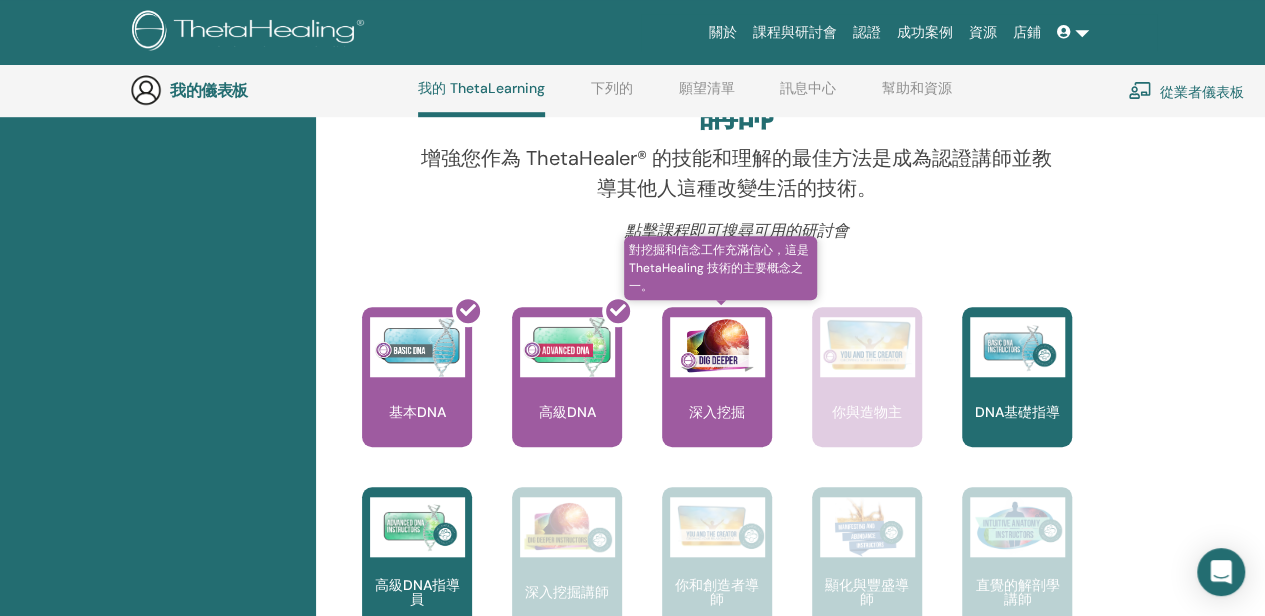 click at bounding box center [717, 347] 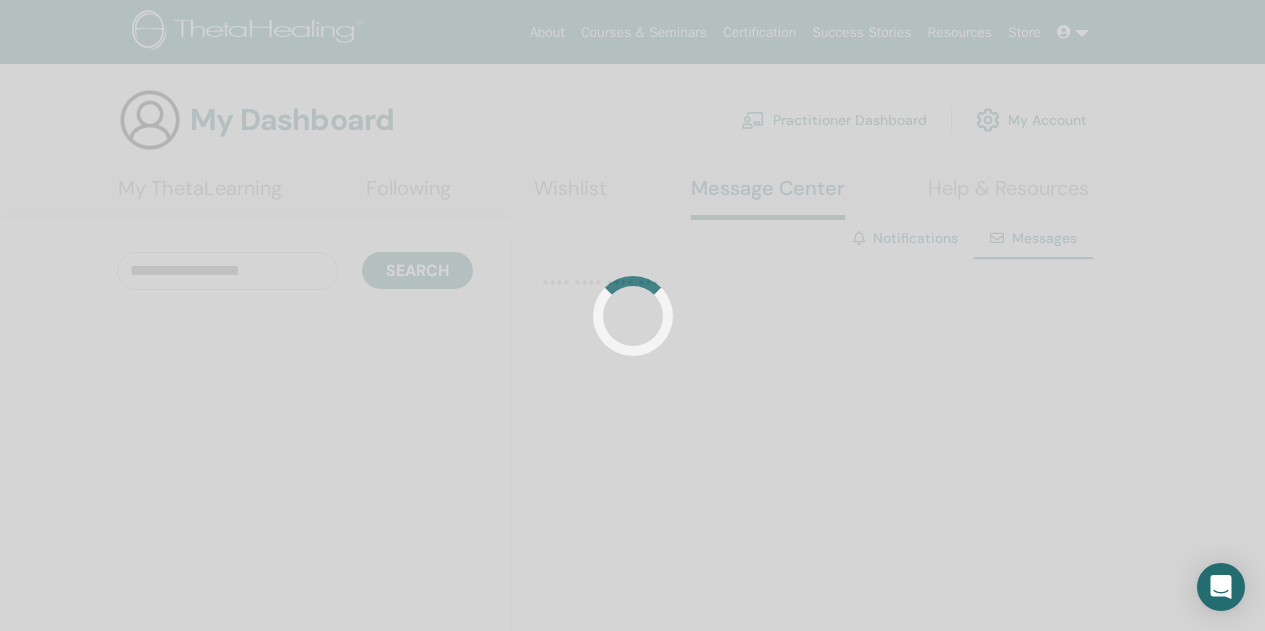 scroll, scrollTop: 0, scrollLeft: 0, axis: both 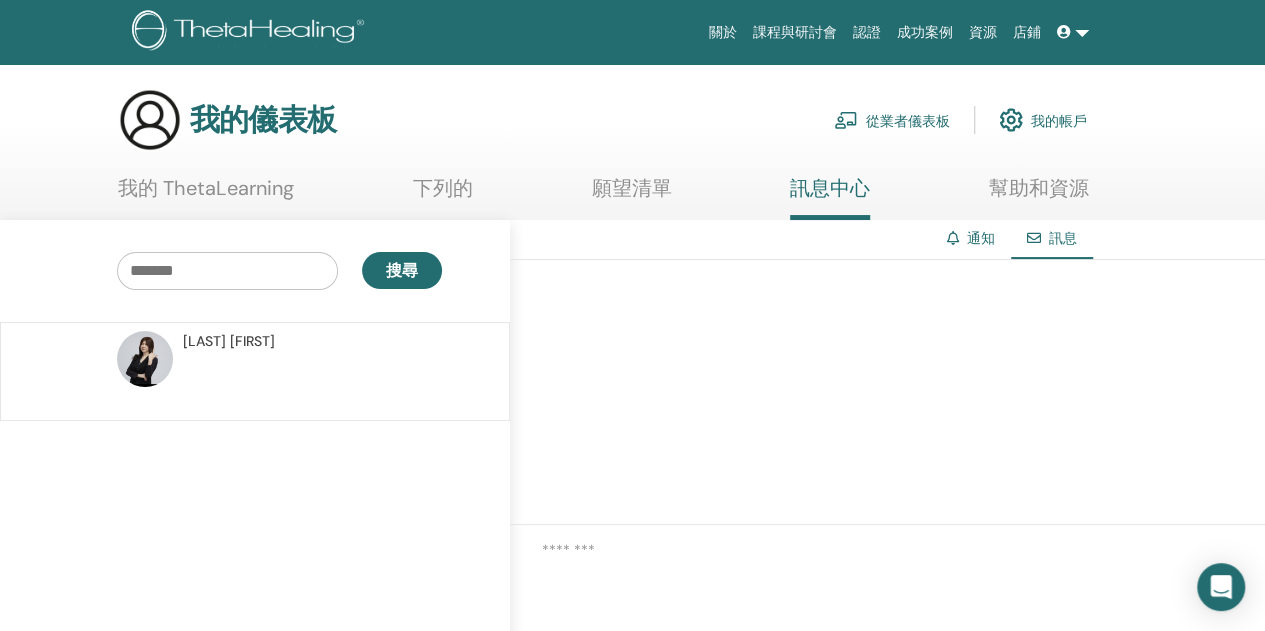 click on "通知" at bounding box center (971, 238) 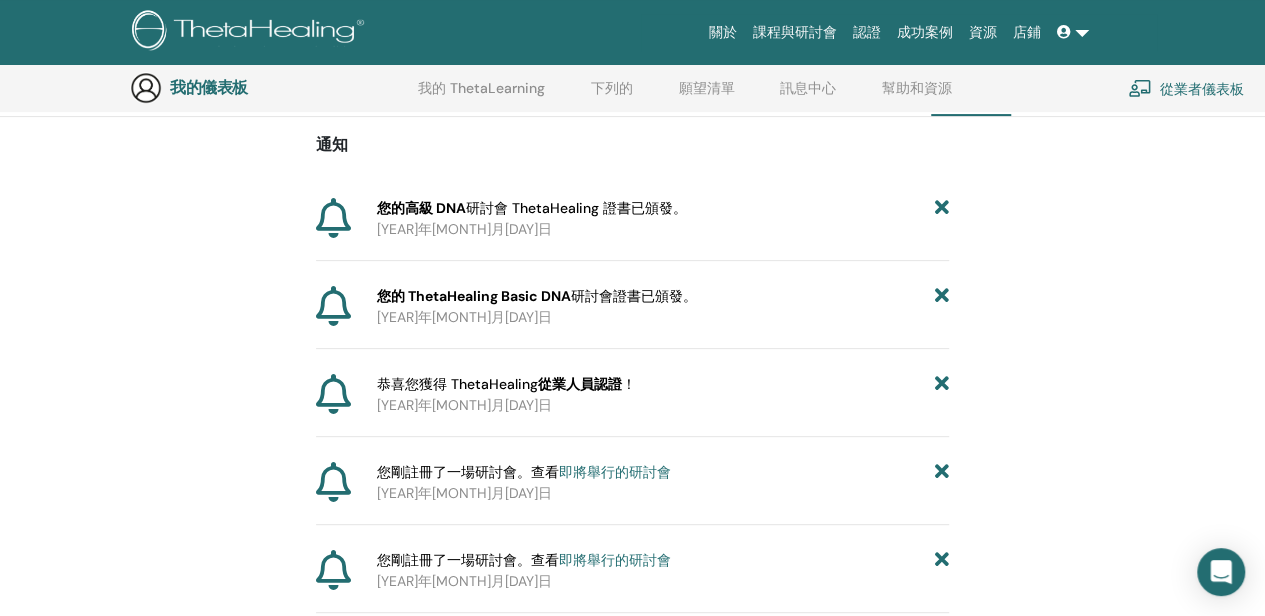 scroll, scrollTop: 148, scrollLeft: 0, axis: vertical 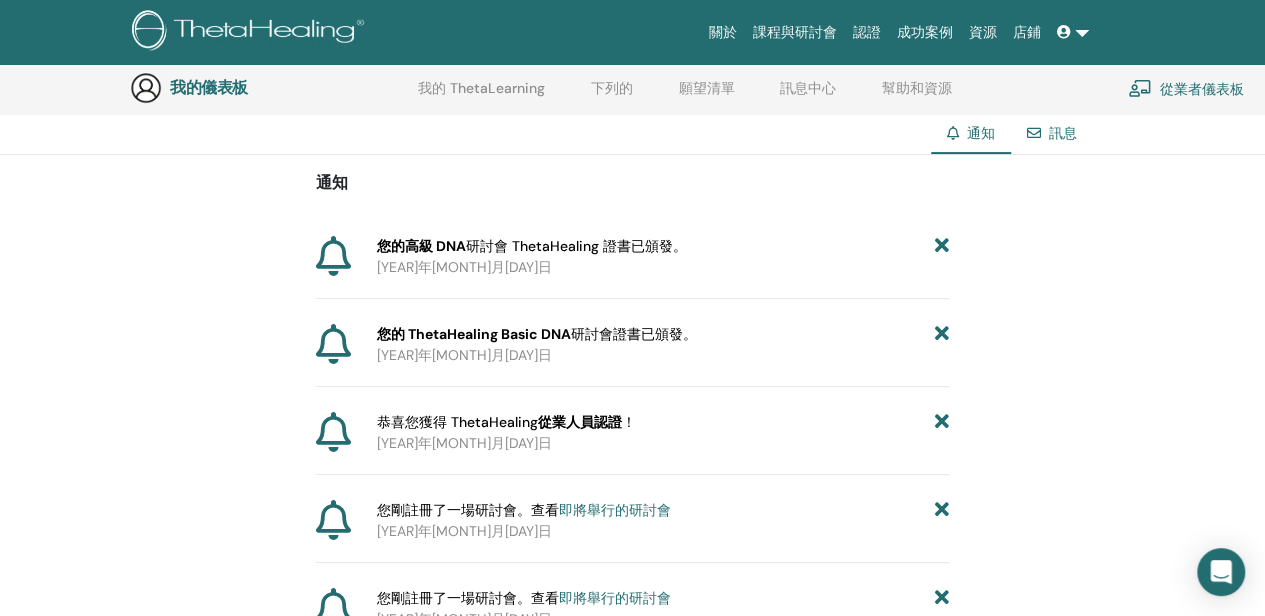 click on "我的 ThetaLearning" at bounding box center [481, 88] 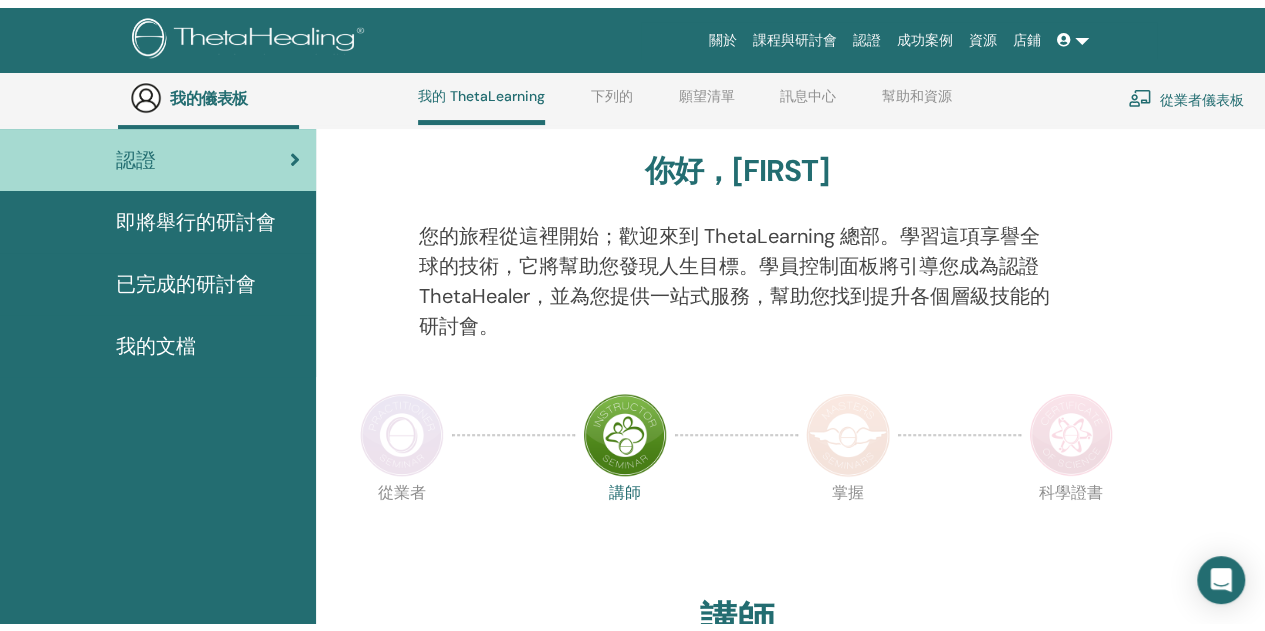 scroll, scrollTop: 0, scrollLeft: 0, axis: both 